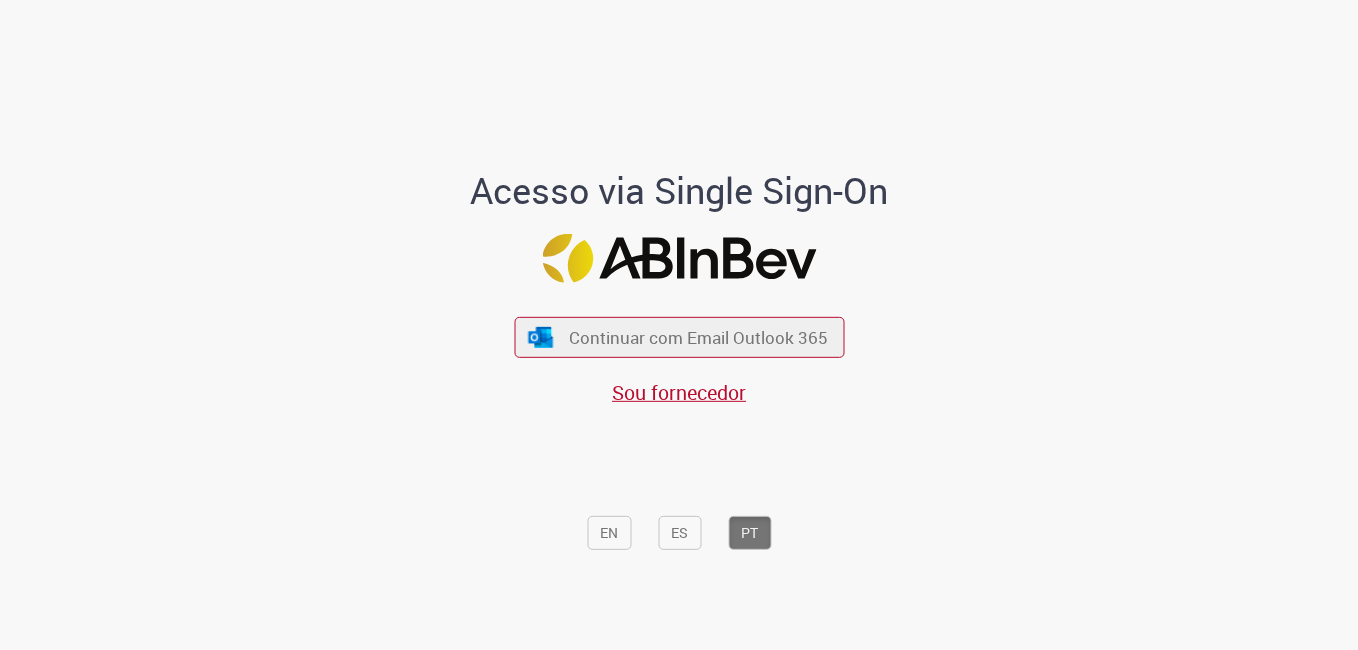 scroll, scrollTop: 0, scrollLeft: 0, axis: both 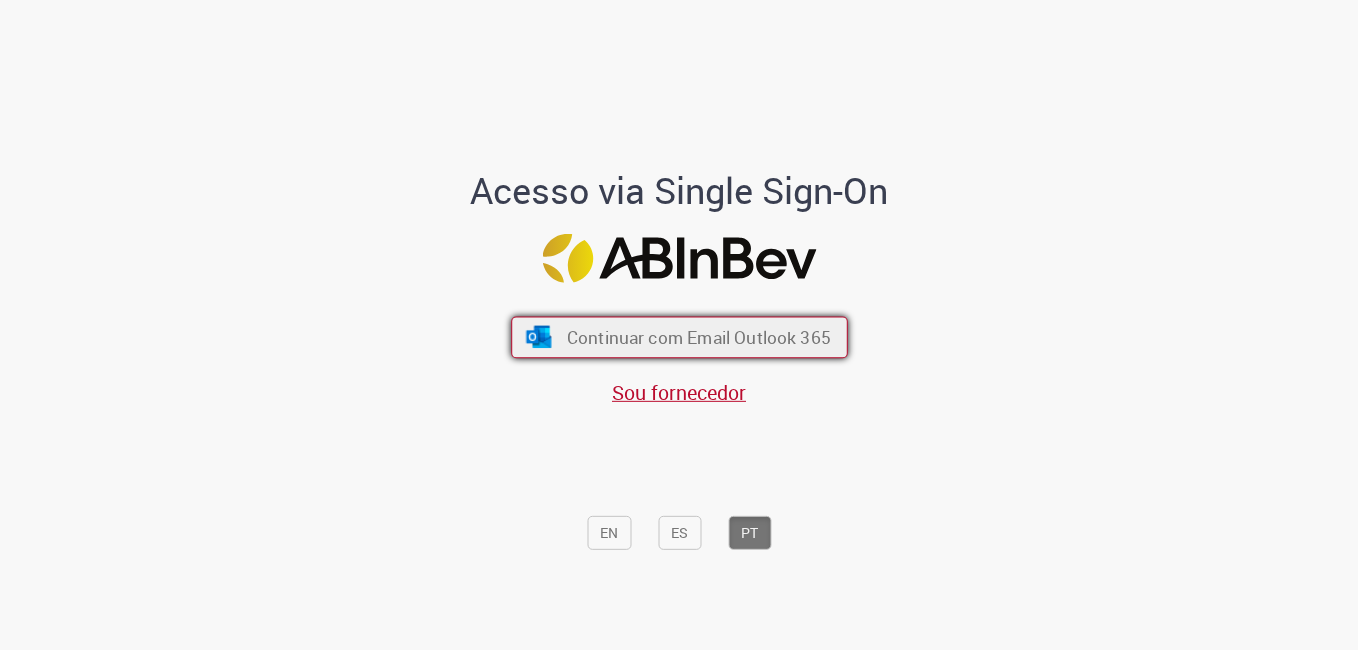 click on "Continuar com Email Outlook 365" at bounding box center [698, 337] 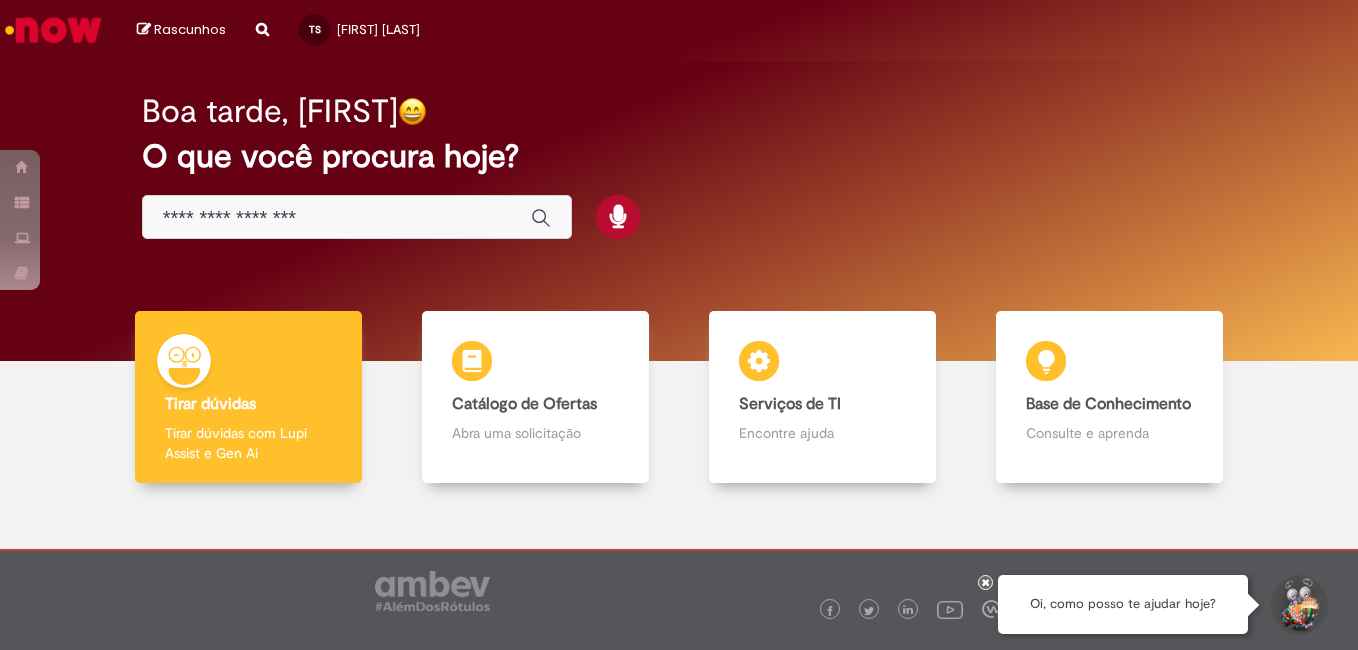 scroll, scrollTop: 0, scrollLeft: 0, axis: both 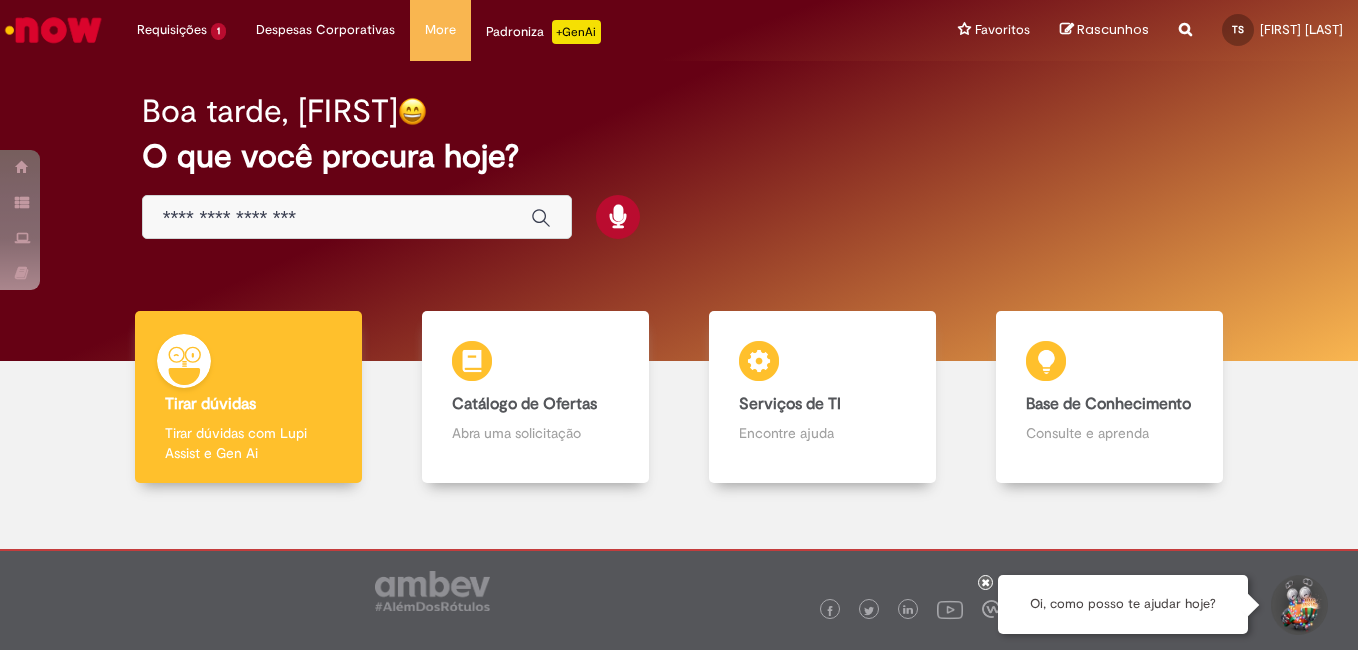 click at bounding box center (337, 218) 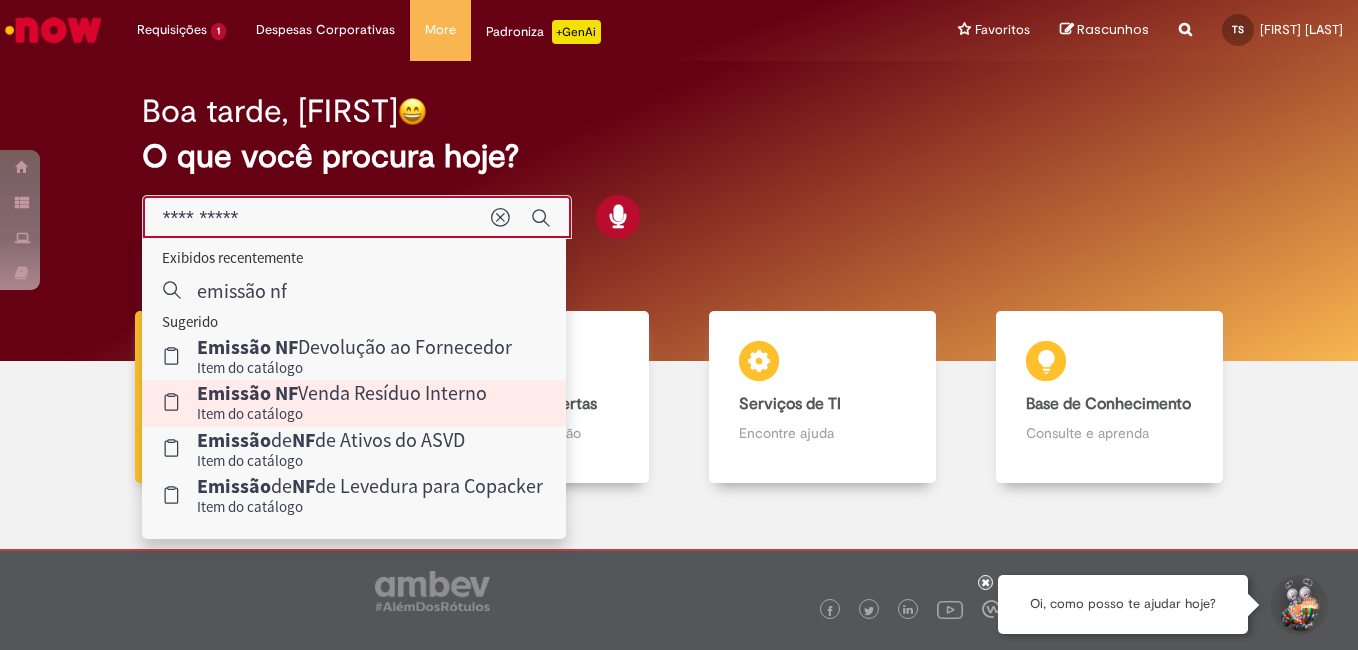 type on "**********" 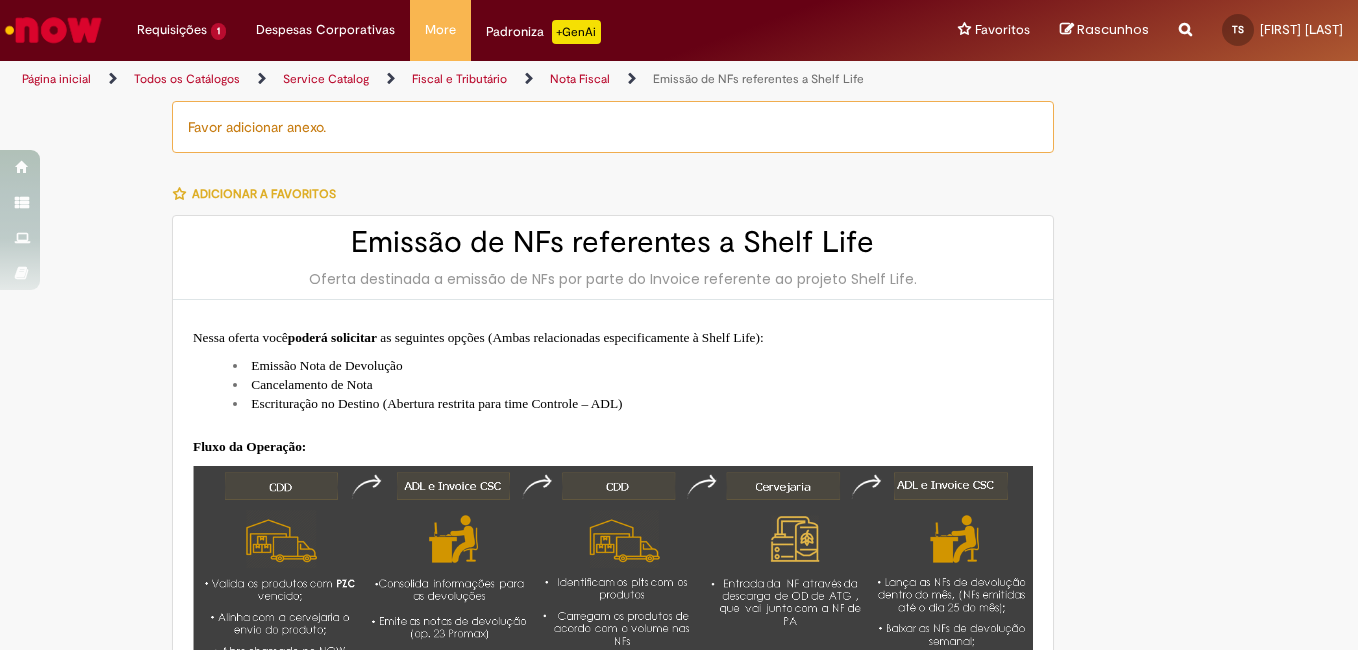 type on "**********" 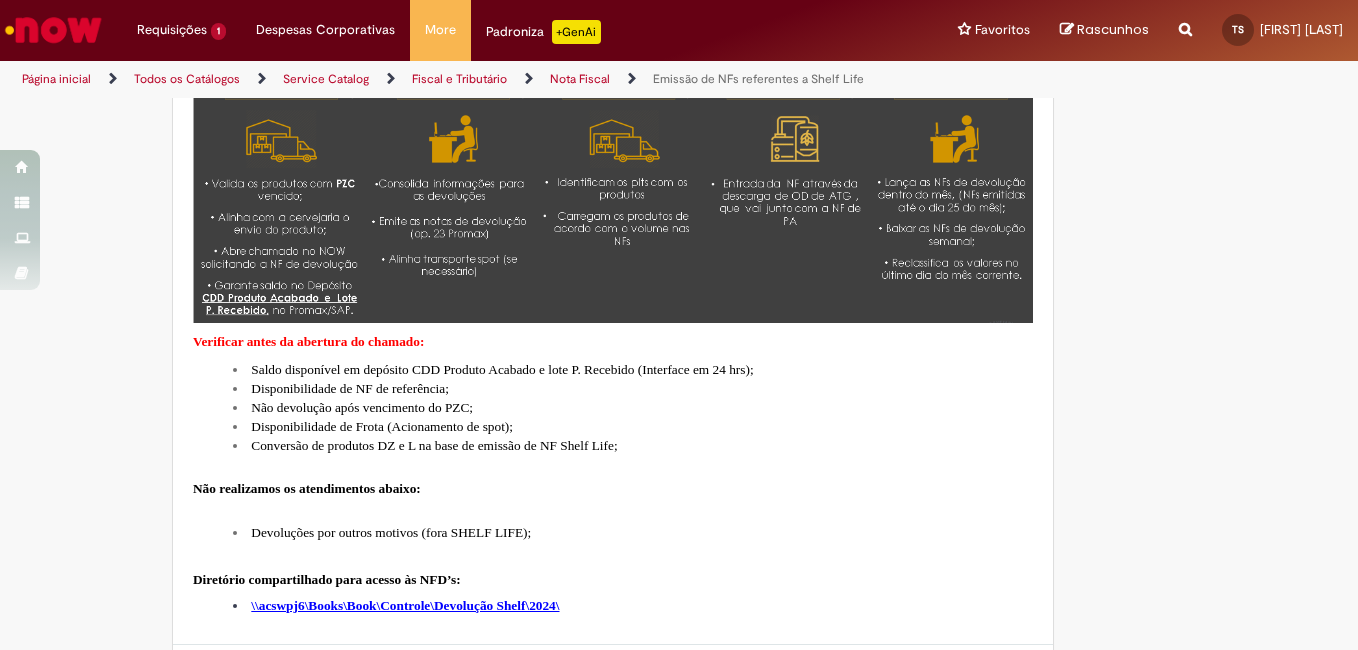 scroll, scrollTop: 800, scrollLeft: 0, axis: vertical 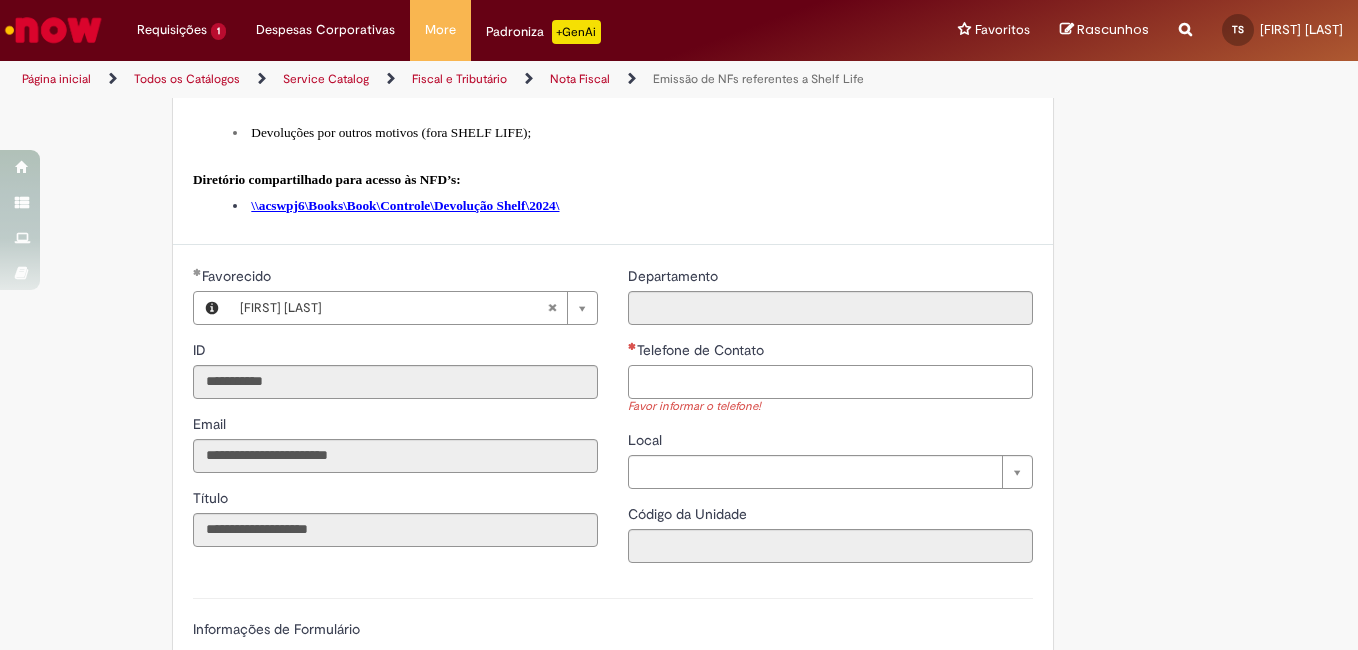click on "Telefone de Contato" at bounding box center (830, 382) 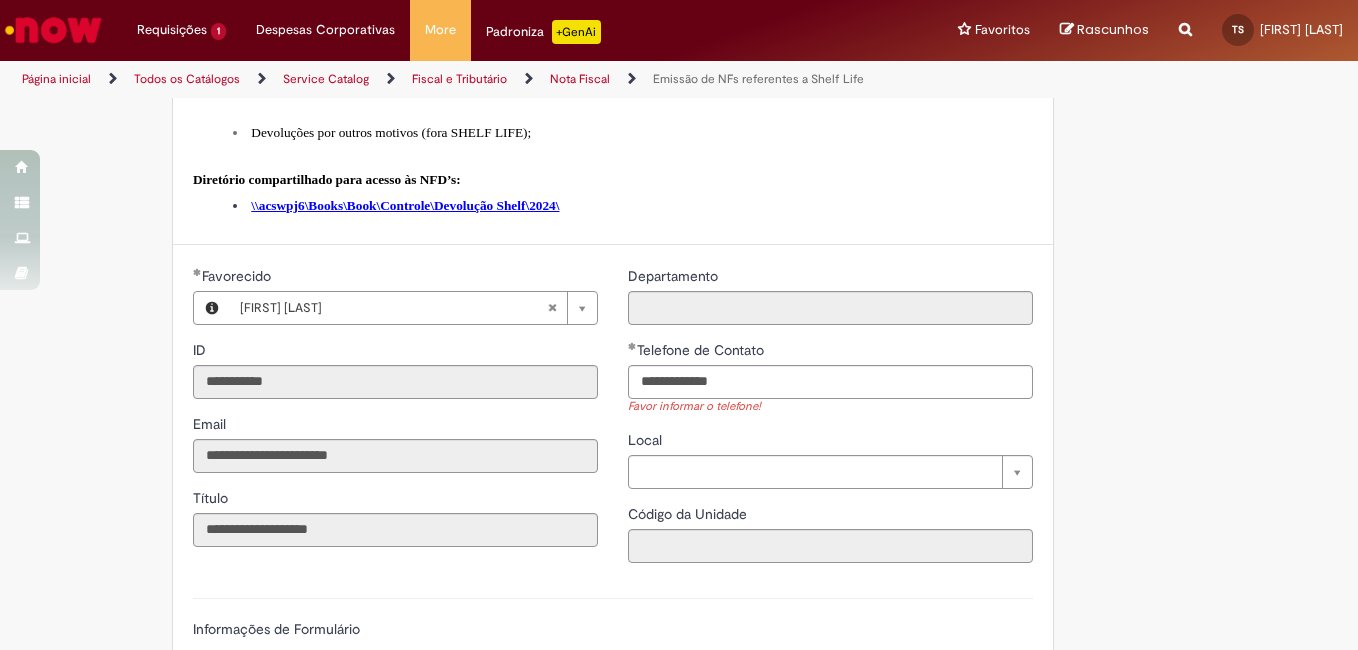 type on "**********" 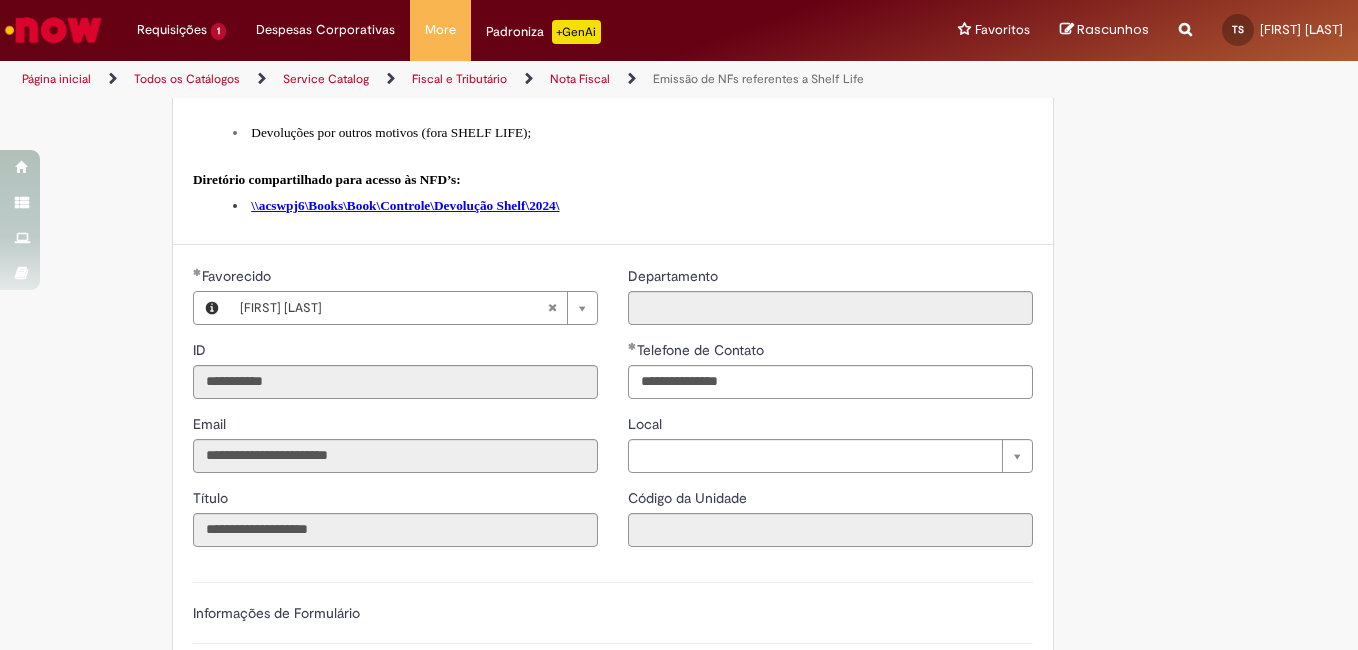 click on "Favor adicionar anexo.
Adicionar a Favoritos
Emissão de NFs referentes a Shelf Life
Oferta destinada a emissão de NFs por parte do Invoice referente ao projeto Shelf Life.
Nessa oferta você  poderá solicitar   as seguintes opções (Ambas relacionadas especificamente à Shelf Life):
Emissão Nota de Devolução
Cancelamento de Nota
Escrituração no Destino (Abertura restrita para time Controle – ADL)
Fluxo da Operação:
Verificar antes da abertura do chamado:
Saldo disponível em depósito CDD Produto Acabado e lote P. Recebido (Interface em 24 hrs);
Disponibilidade de NF de referência;
Não devolução após vencimento do PZC;
Disponibilidade de Frota (Acionamento de spot);
Conversão de produtos DZ e L na base de emissão de NF Shelf Life;
Não realizamos os atendimentos abaixo:" at bounding box center (679, 315) 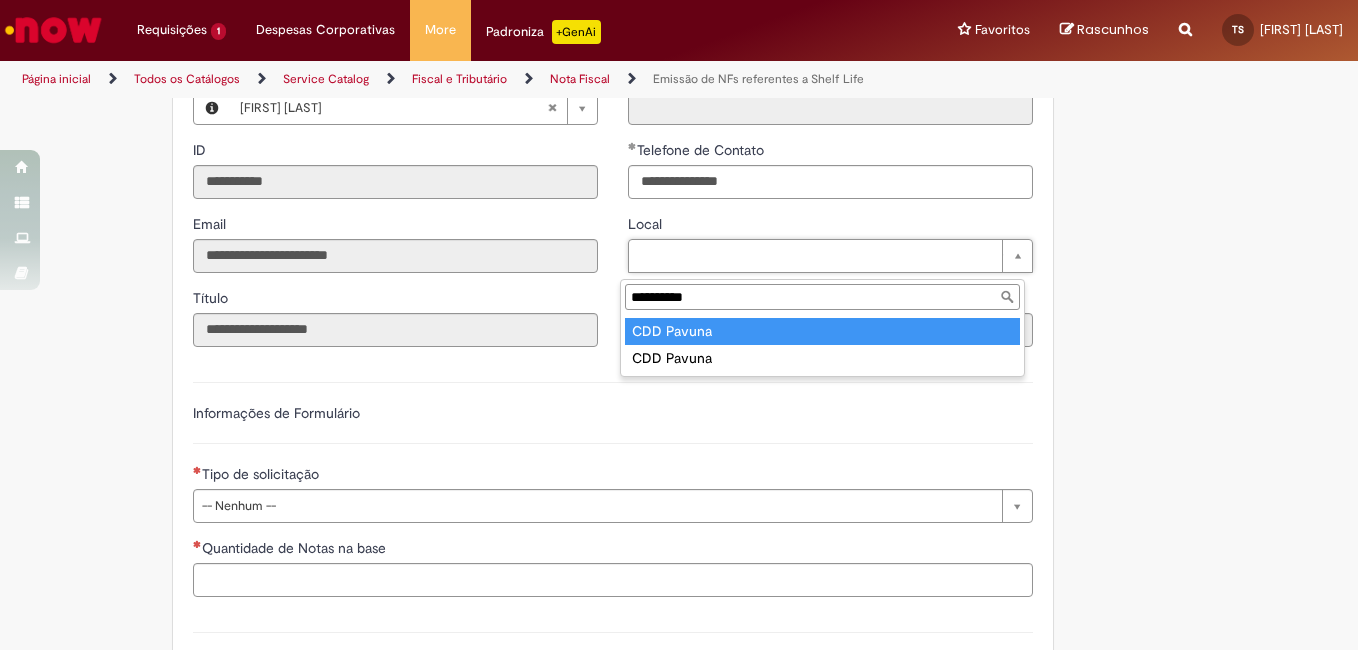 type on "**********" 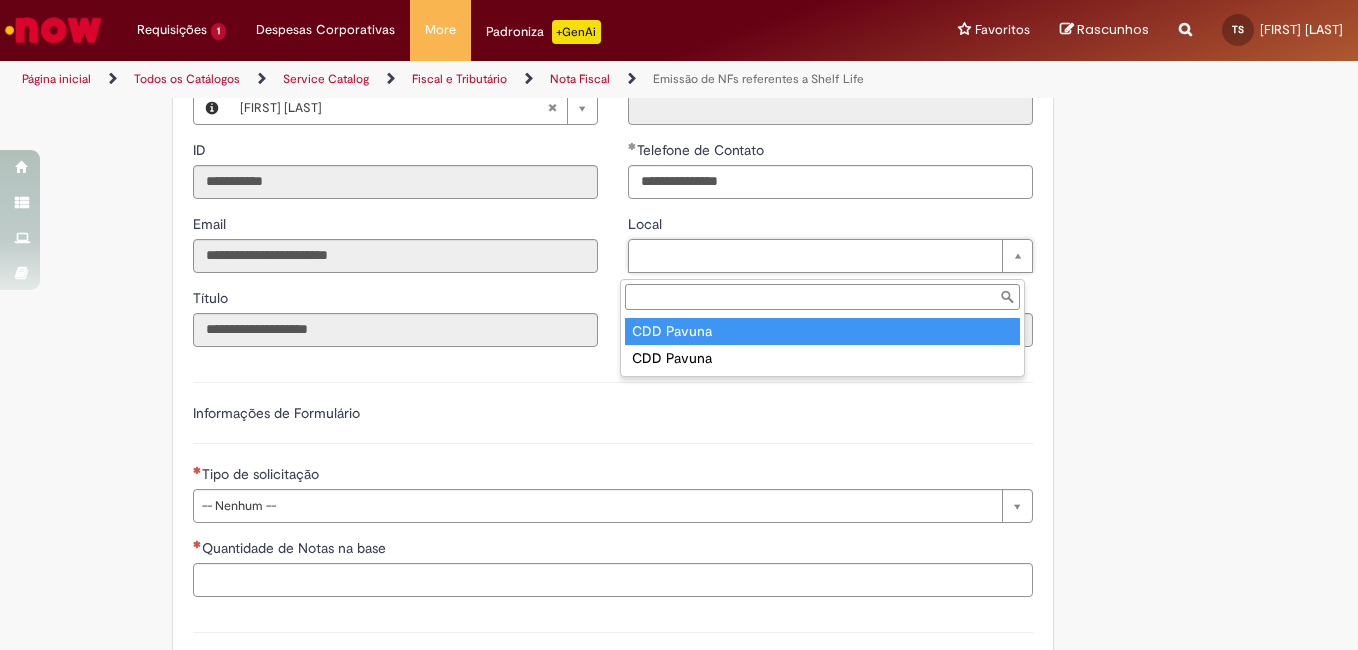 type on "****" 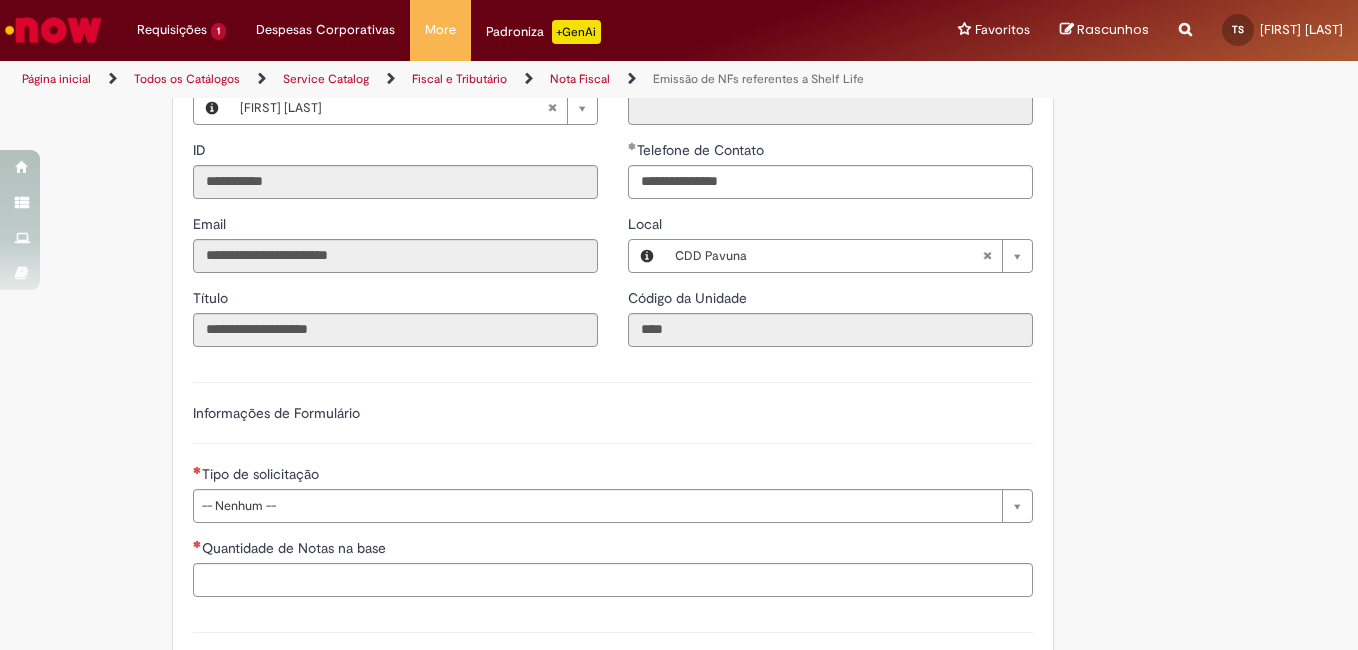 click on "Favor adicionar anexo.
Adicionar a Favoritos
Emissão de NFs referentes a Shelf Life
Oferta destinada a emissão de NFs por parte do Invoice referente ao projeto Shelf Life.
Nessa oferta você  poderá solicitar   as seguintes opções (Ambas relacionadas especificamente à Shelf Life):
Emissão Nota de Devolução
Cancelamento de Nota
Escrituração no Destino (Abertura restrita para time Controle – ADL)
Fluxo da Operação:
Verificar antes da abertura do chamado:
Saldo disponível em depósito CDD Produto Acabado e lote P. Recebido (Interface em 24 hrs);
Disponibilidade de NF de referência;
Não devolução após vencimento do PZC;
Disponibilidade de Frota (Acionamento de spot);
Conversão de produtos DZ e L na base de emissão de NF Shelf Life;
Não realizamos os atendimentos abaixo:" at bounding box center (679, 115) 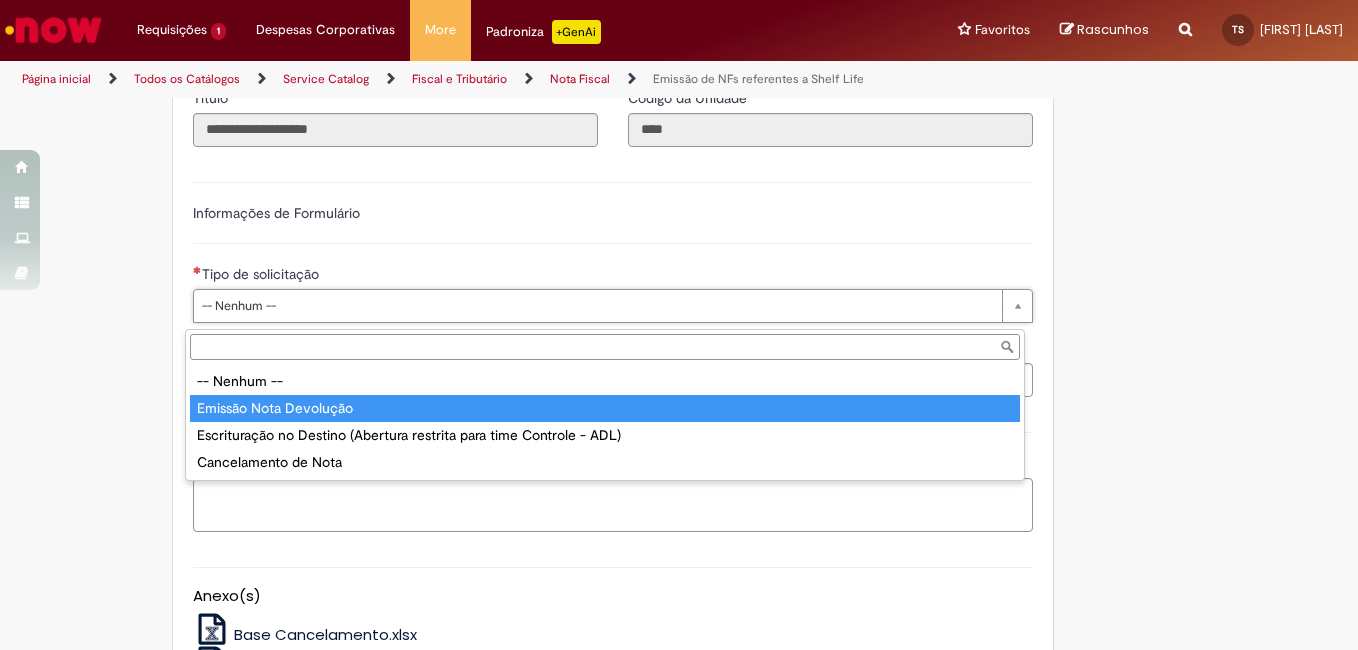 type on "**********" 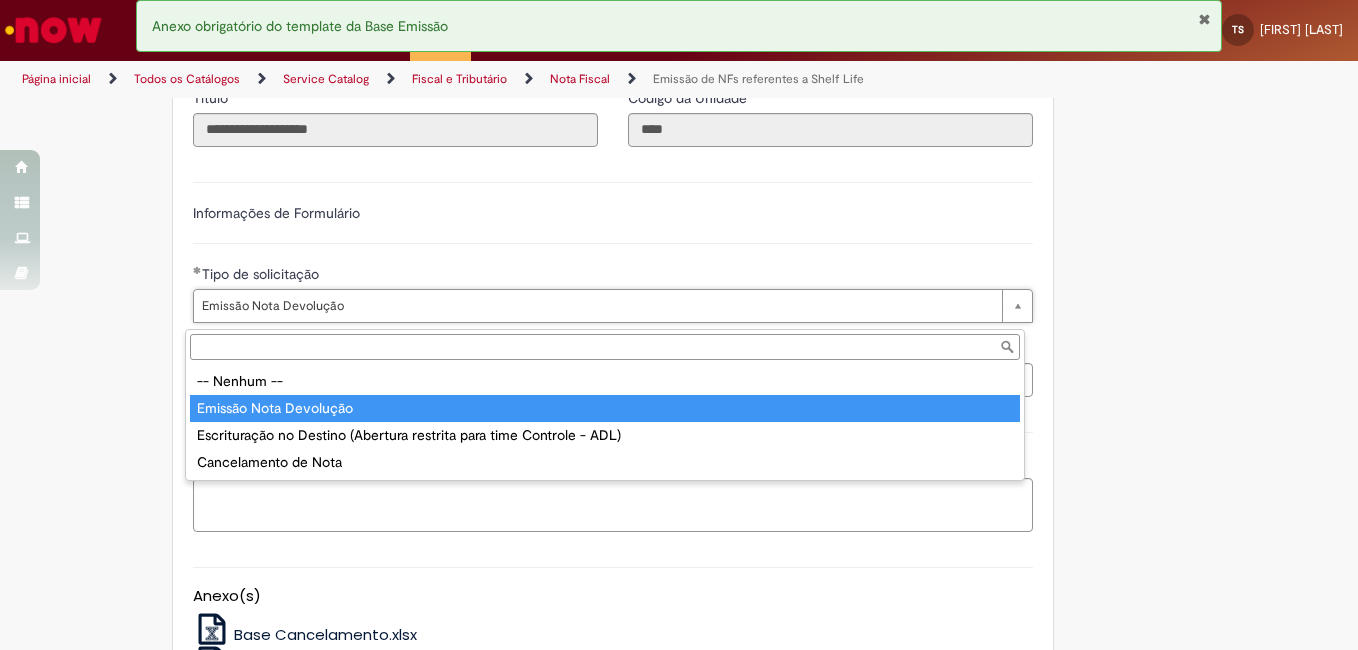 type on "**********" 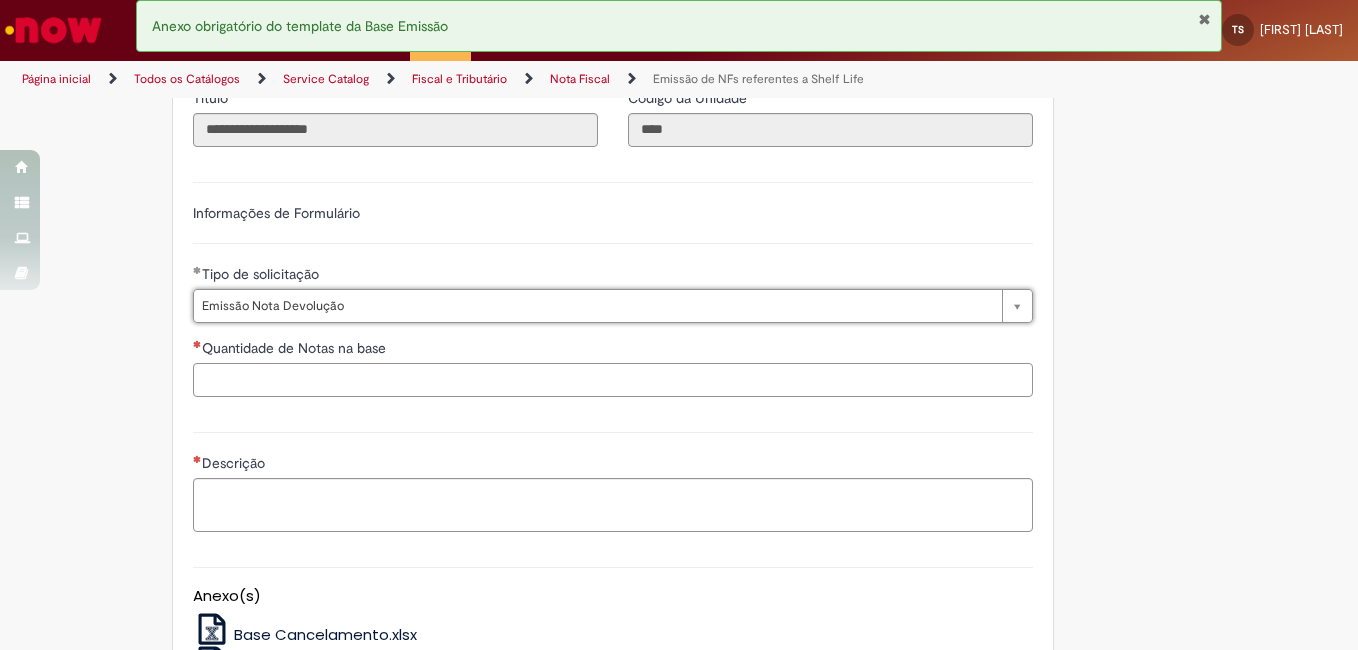 click on "Quantidade de Notas na base" at bounding box center (613, 380) 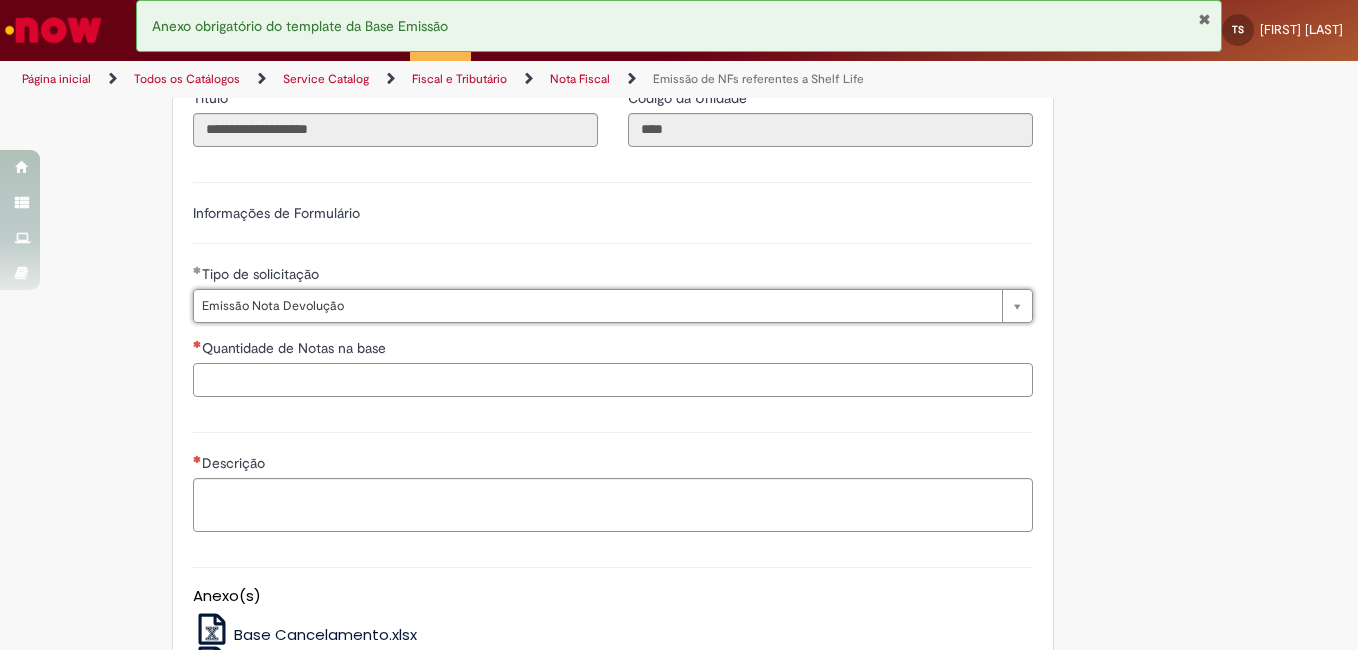 scroll, scrollTop: 0, scrollLeft: 0, axis: both 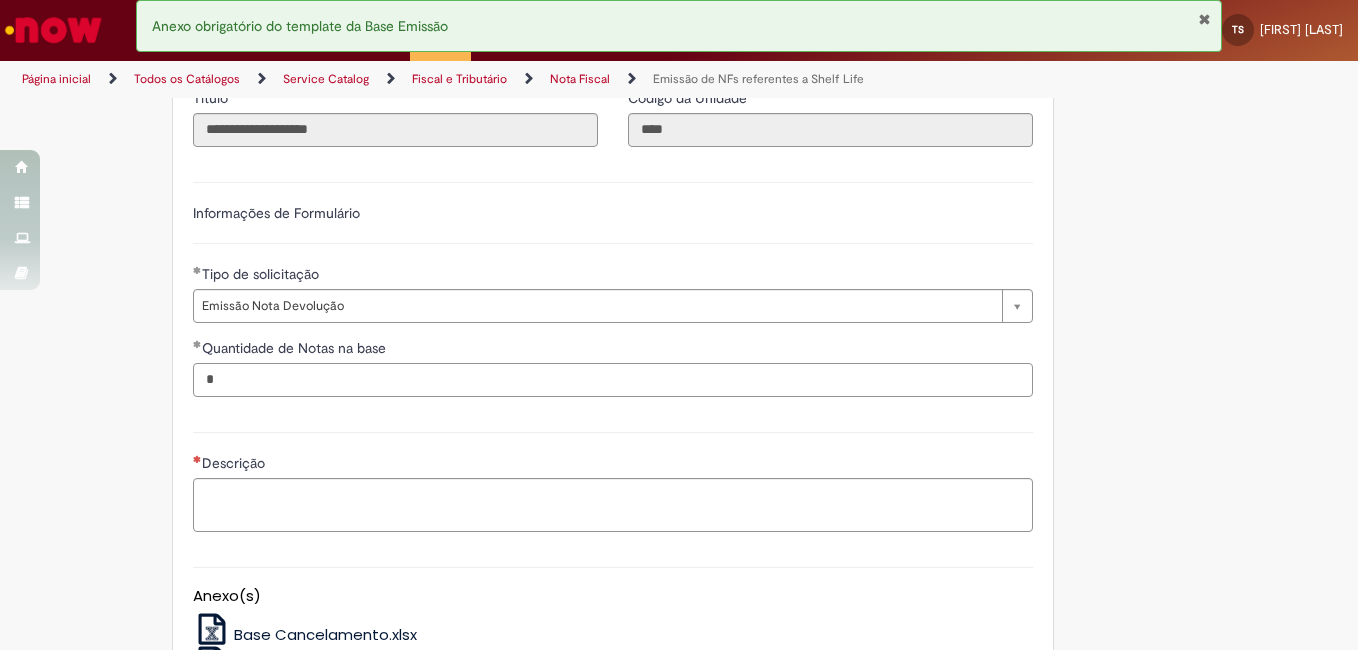 type on "*" 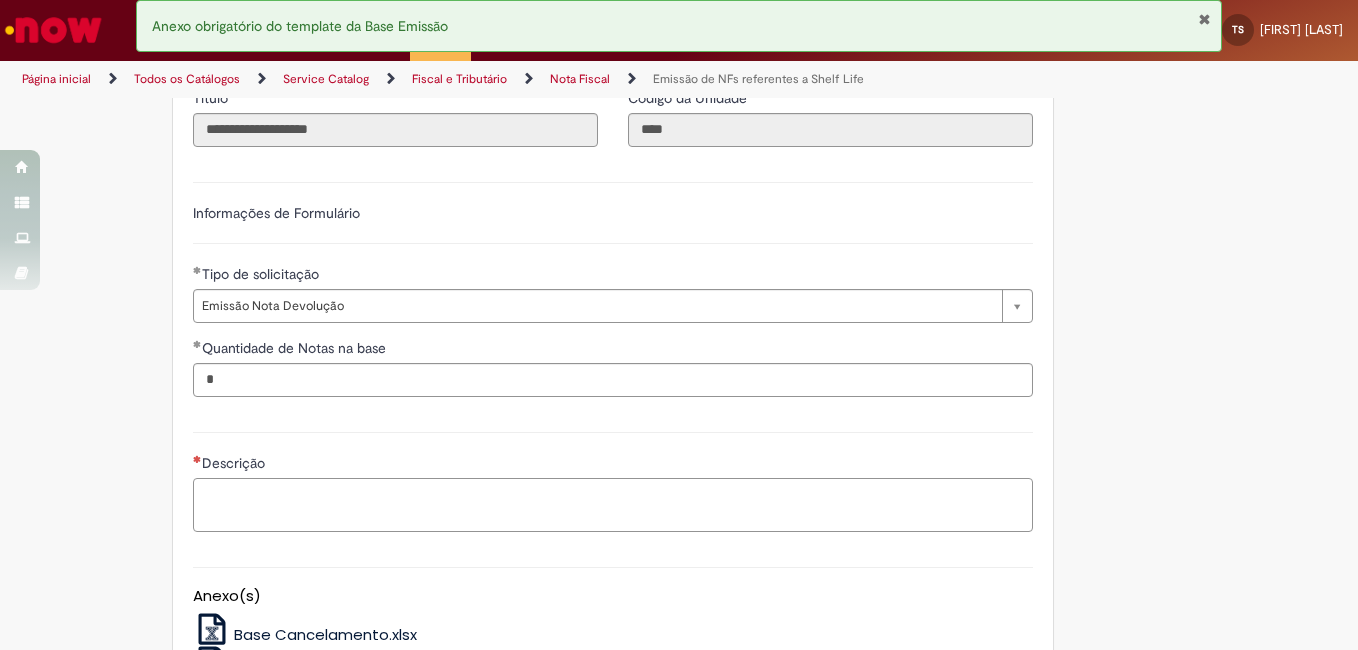 click on "Descrição" at bounding box center (613, 505) 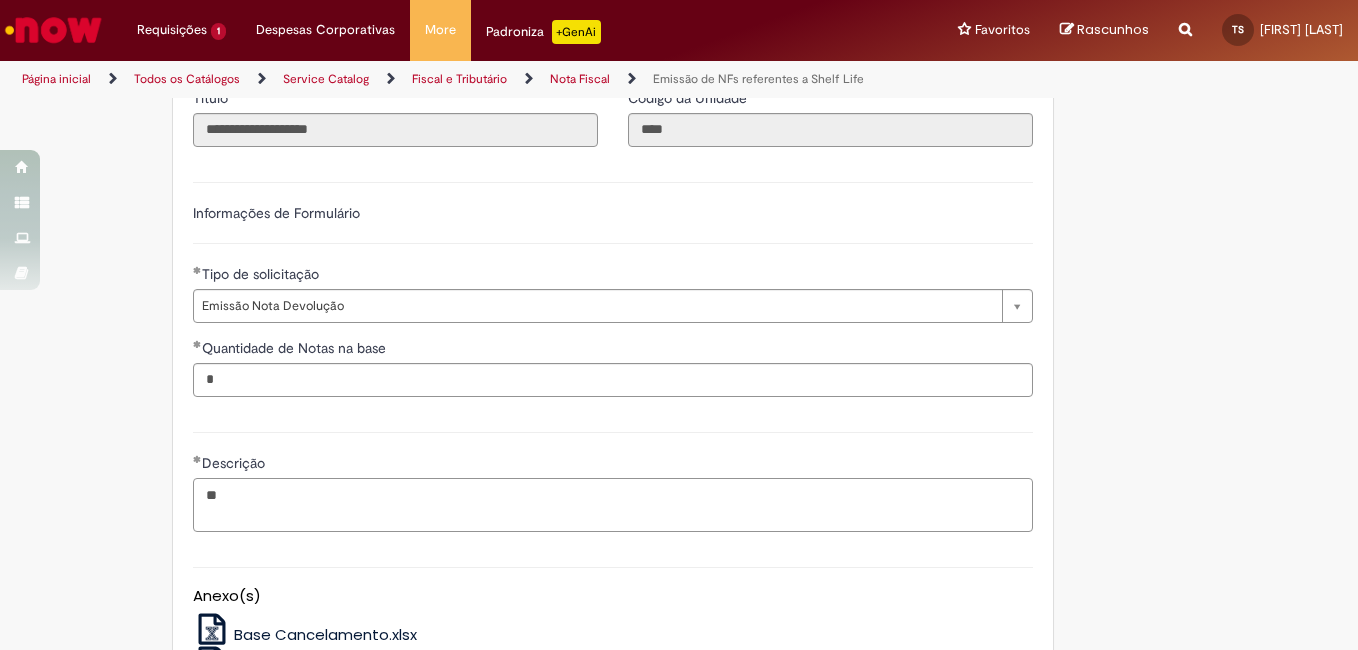 type on "*" 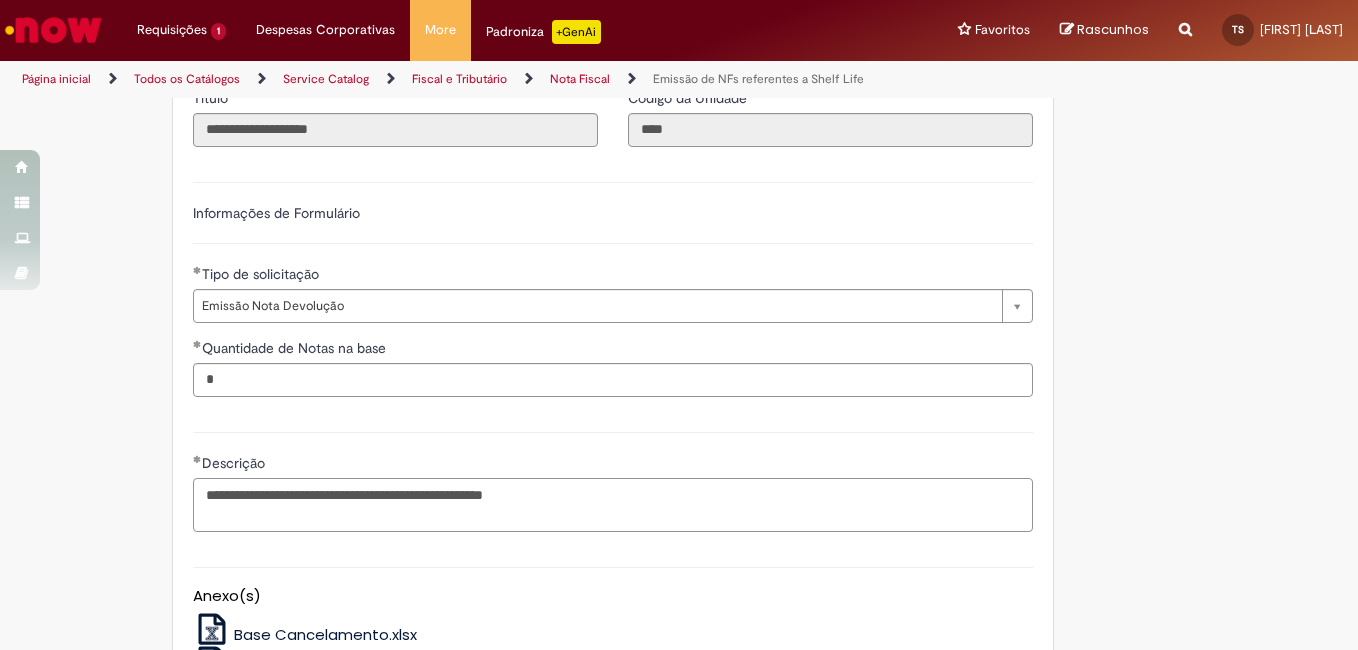 scroll, scrollTop: 1492, scrollLeft: 0, axis: vertical 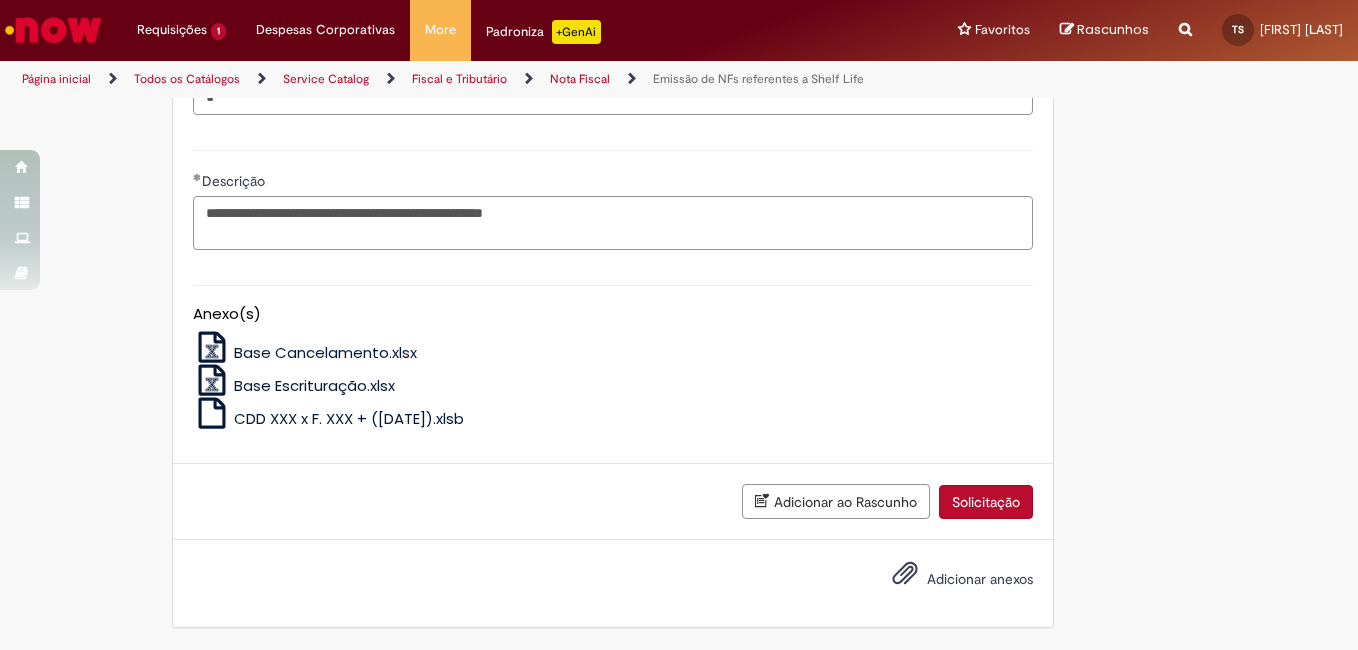 drag, startPoint x: 492, startPoint y: 210, endPoint x: 601, endPoint y: 215, distance: 109.11462 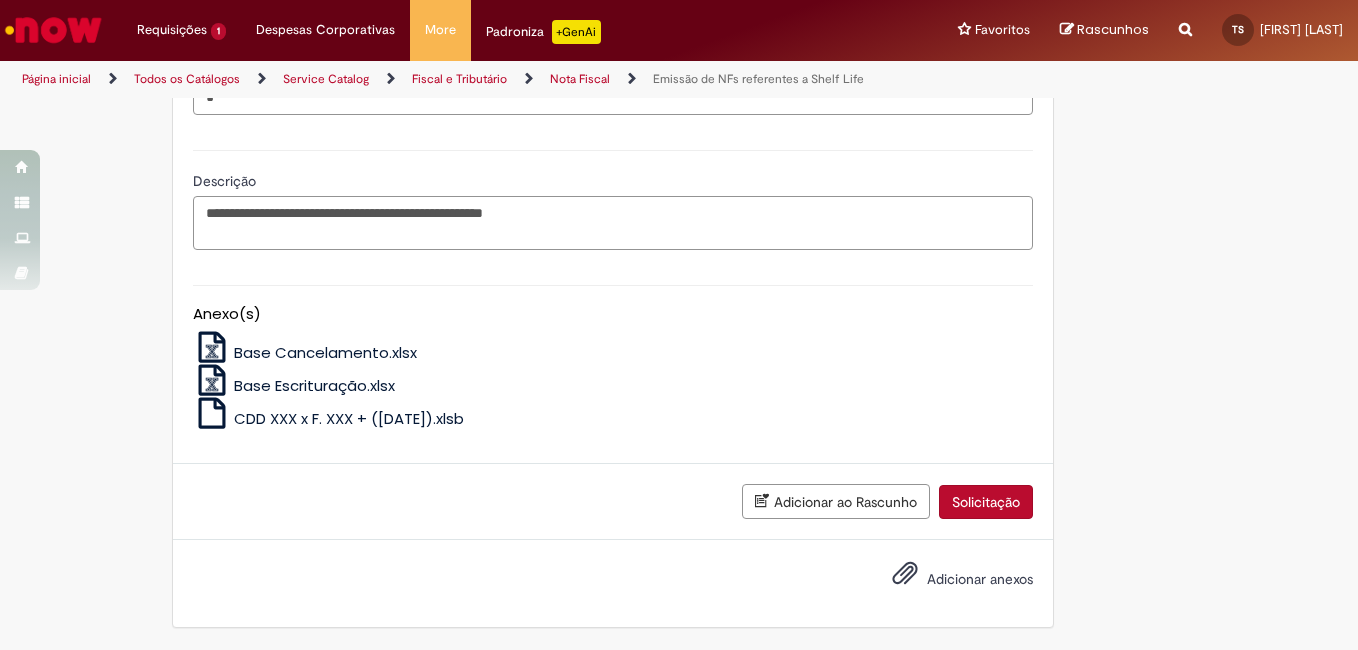 click on "**********" at bounding box center (613, 223) 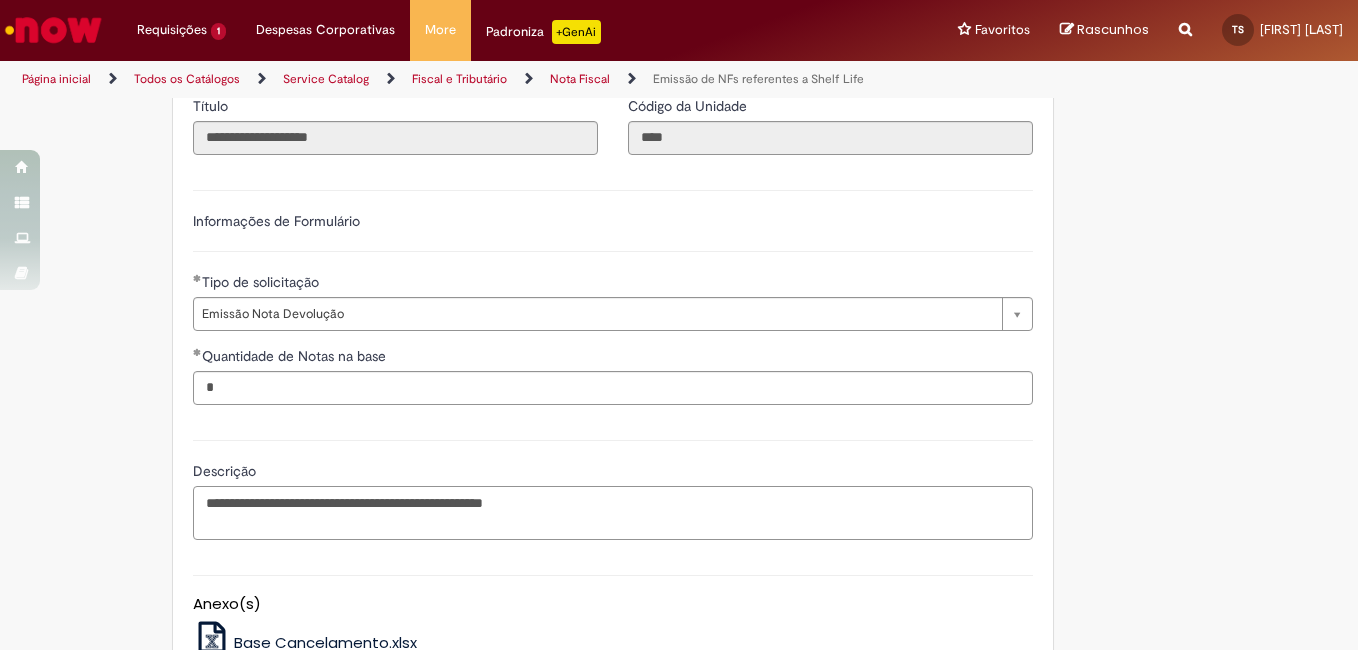 scroll, scrollTop: 1492, scrollLeft: 0, axis: vertical 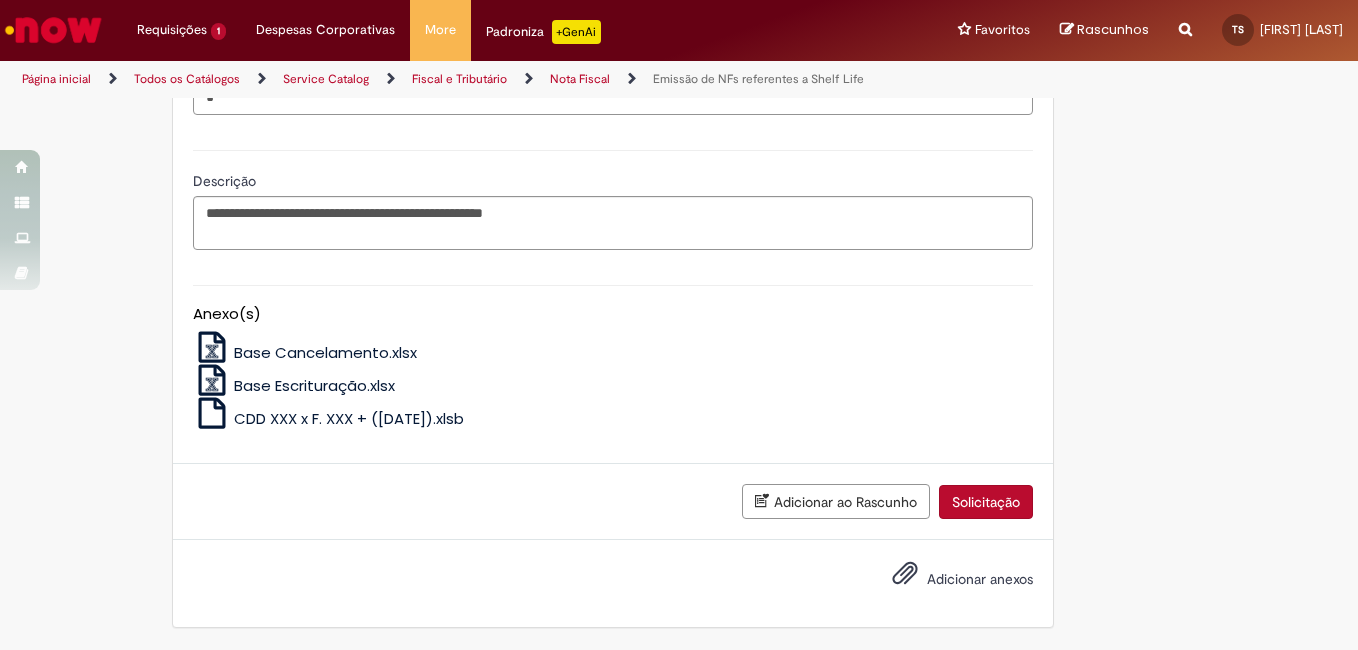 click on "Adicionar anexos" at bounding box center (980, 579) 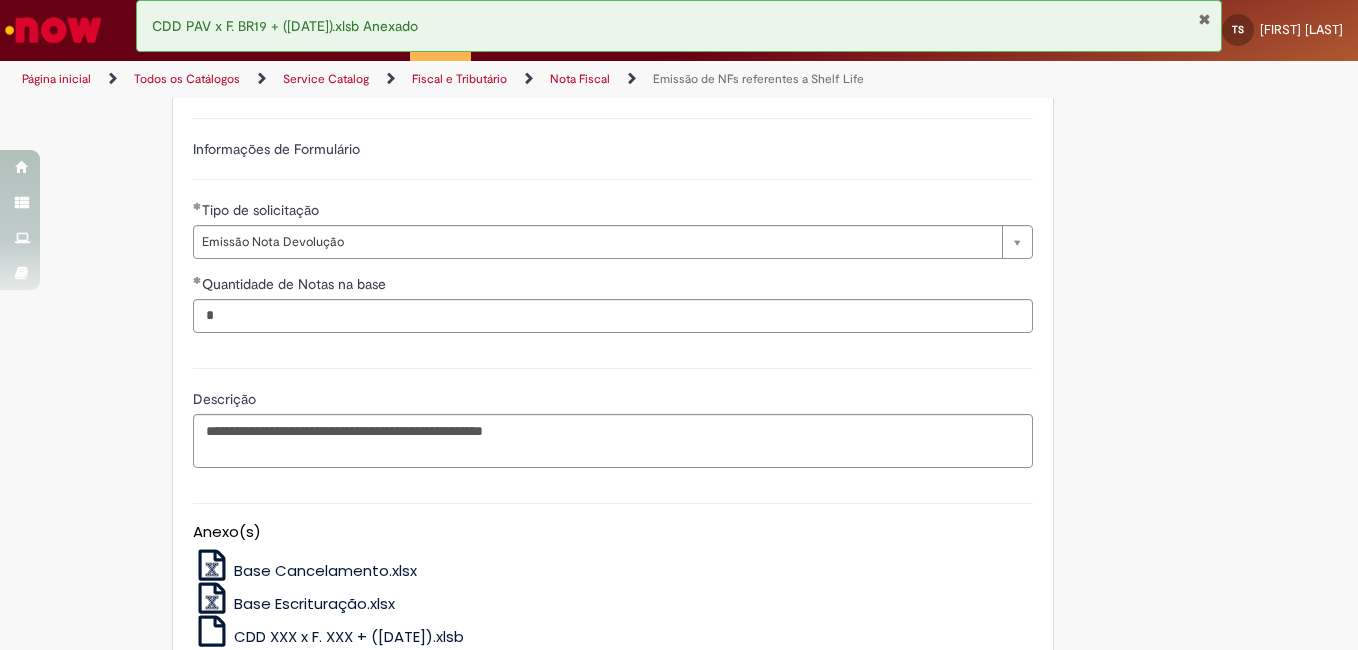 scroll, scrollTop: 1564, scrollLeft: 0, axis: vertical 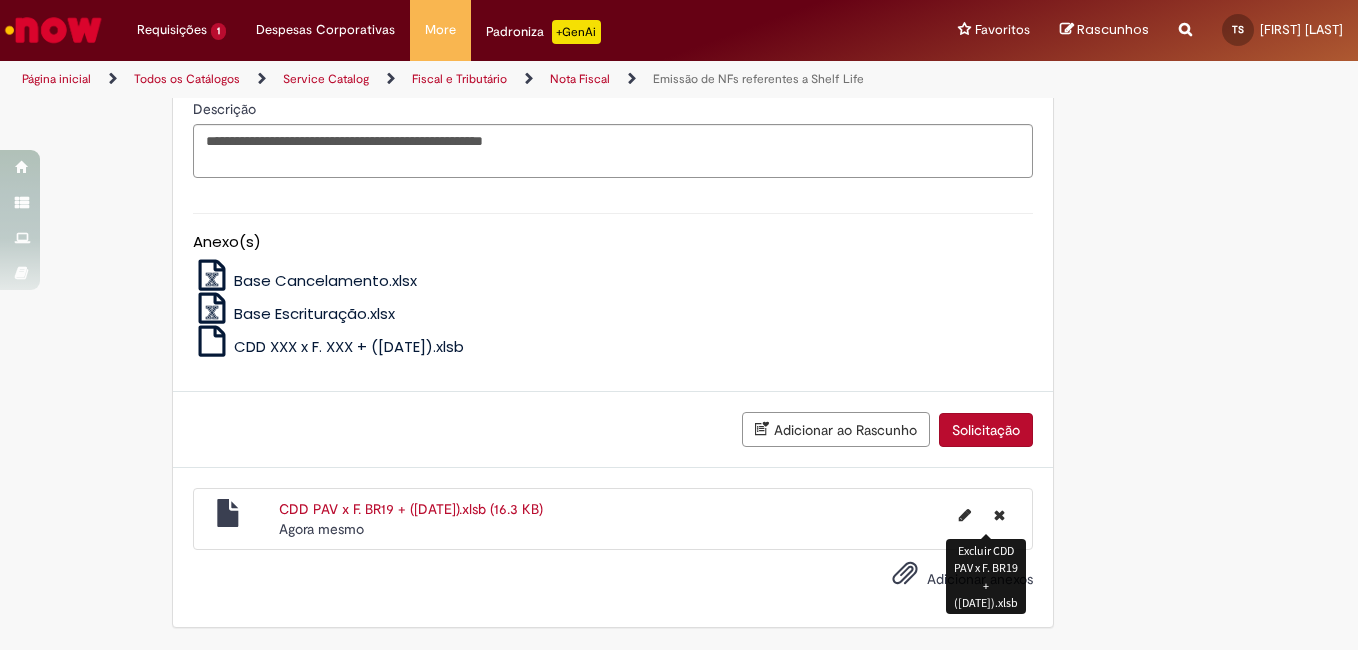 click at bounding box center (999, 515) 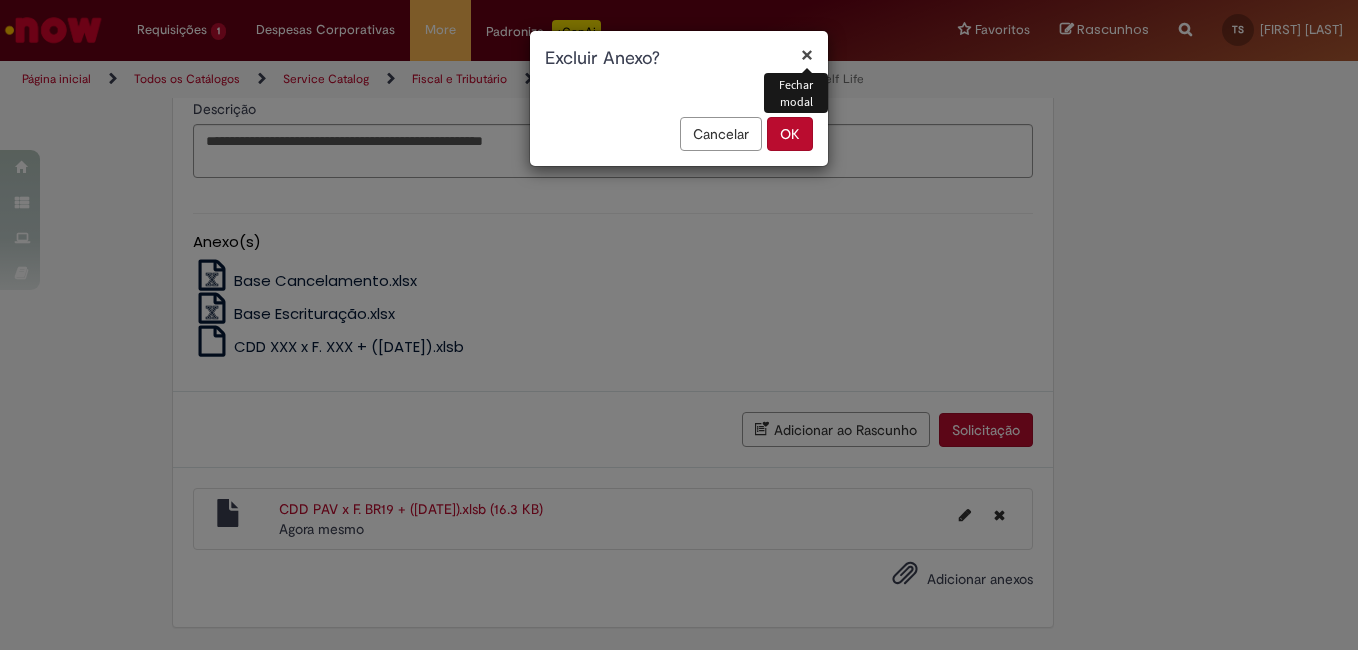 click on "OK" at bounding box center [790, 134] 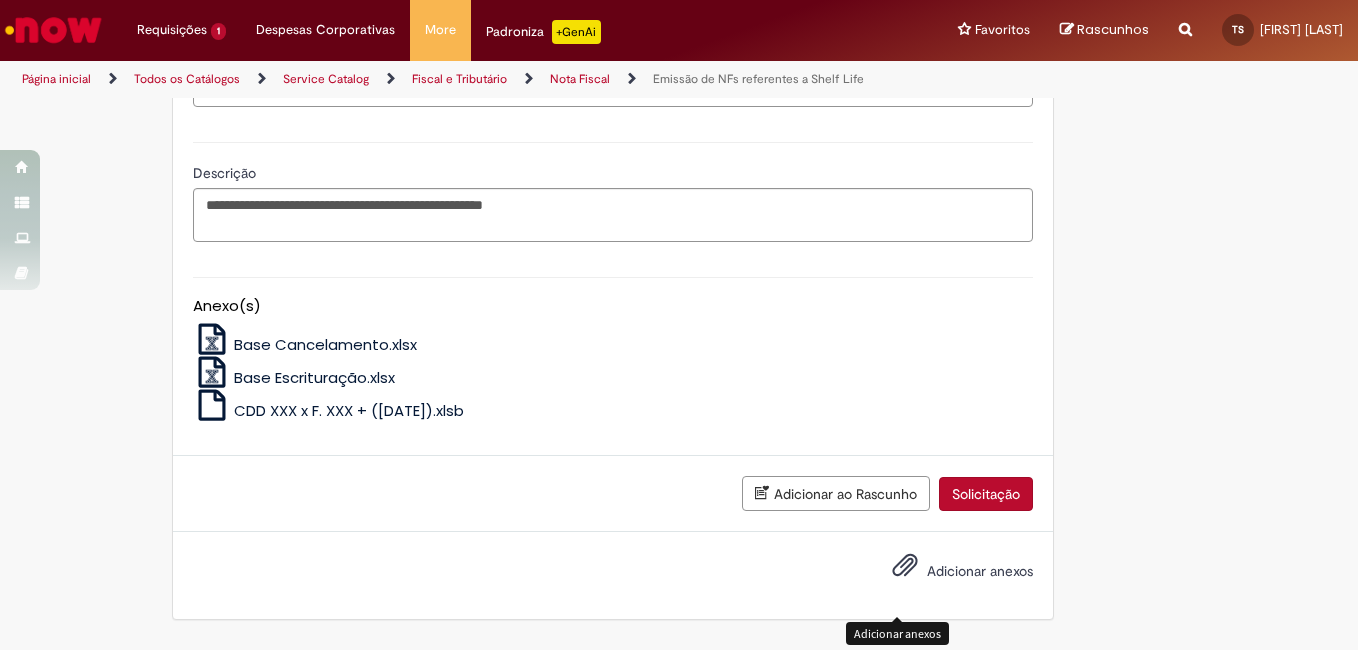 scroll, scrollTop: 1492, scrollLeft: 0, axis: vertical 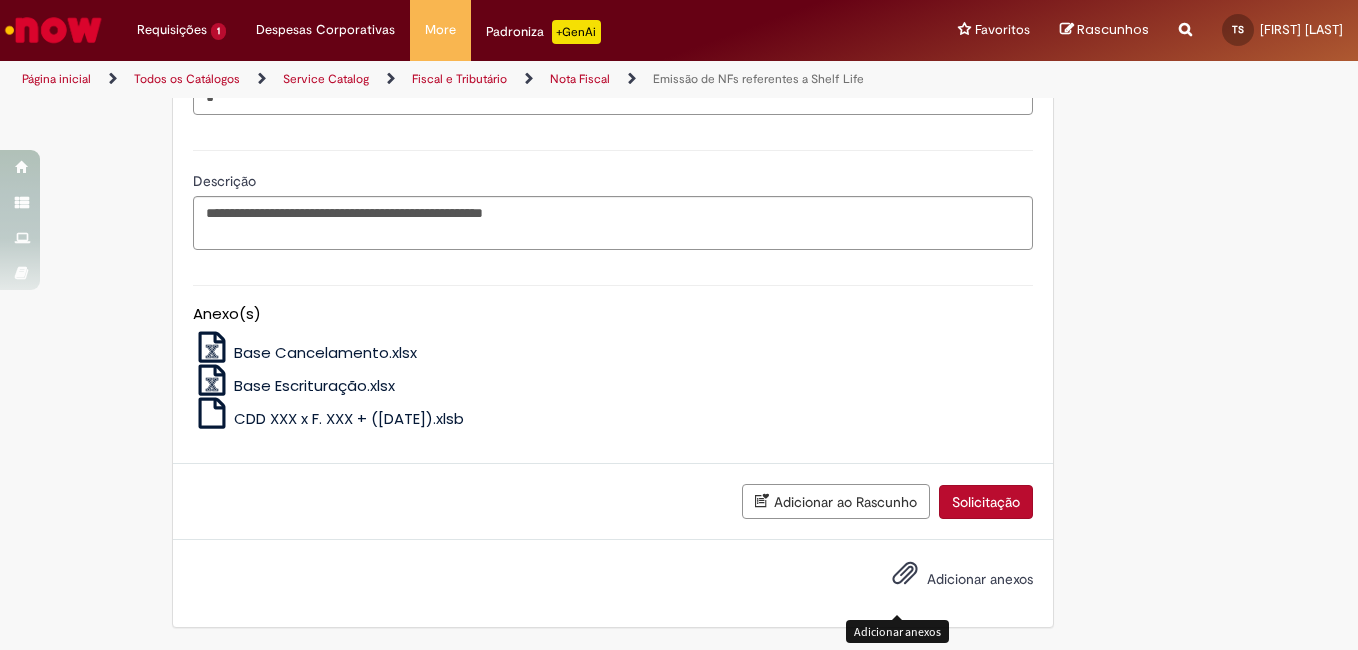 click on "Adicionar ao Rascunho" at bounding box center [836, 501] 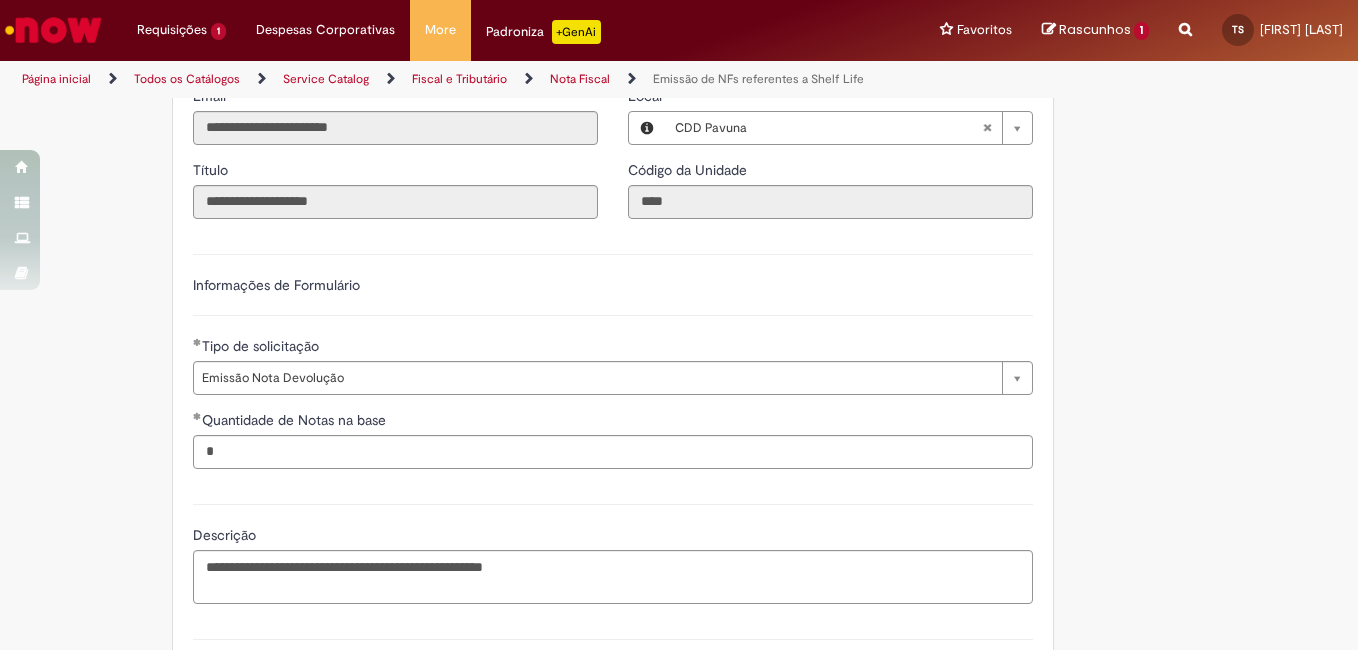 scroll, scrollTop: 1500, scrollLeft: 0, axis: vertical 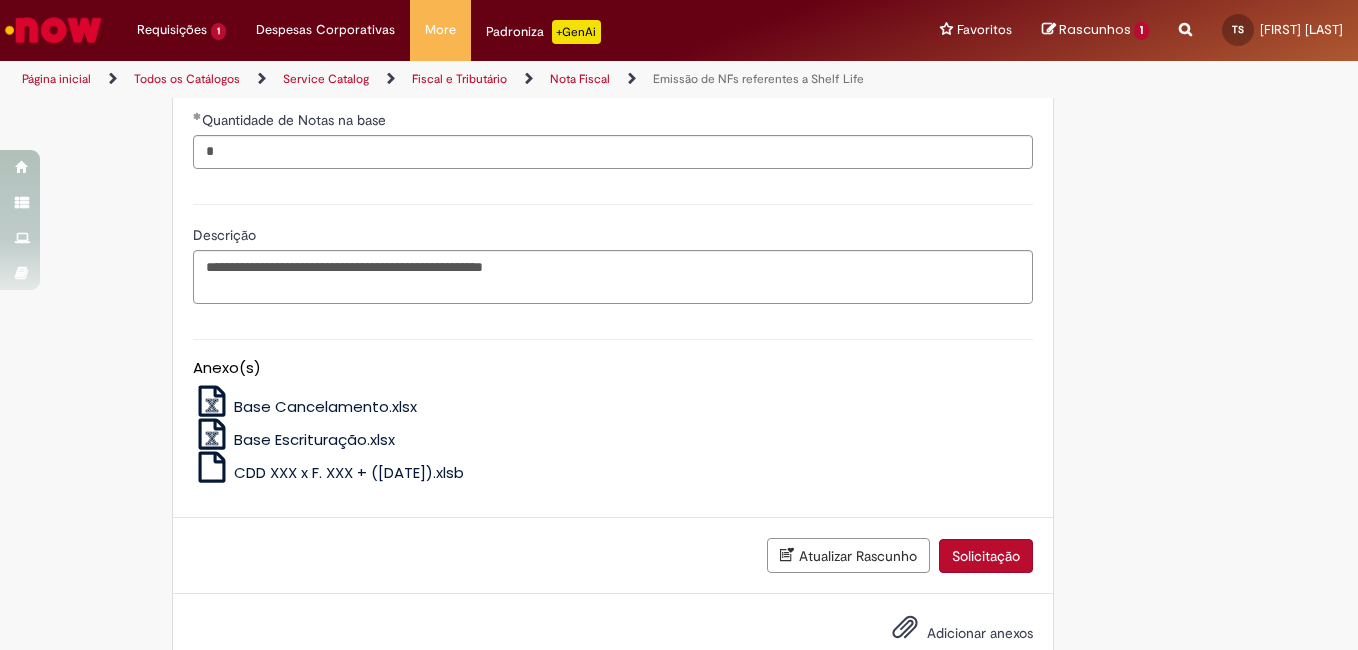 click on "Adicionar anexos" at bounding box center [980, 633] 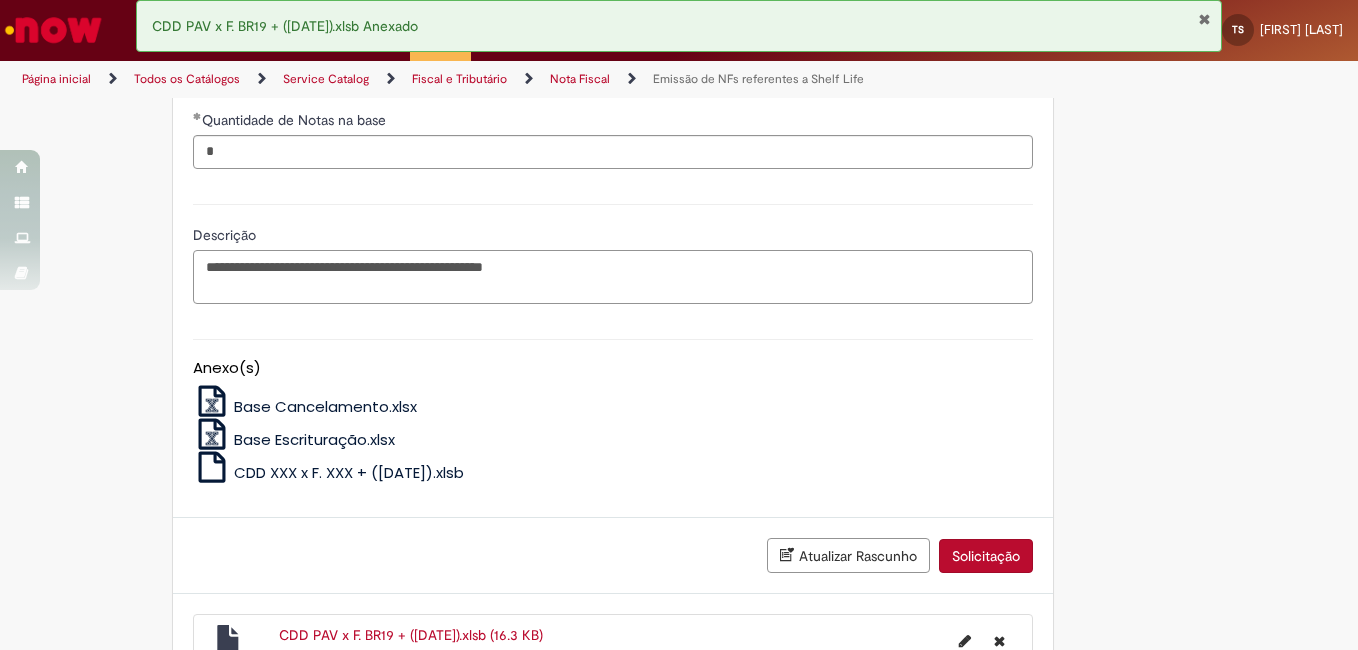 drag, startPoint x: 489, startPoint y: 278, endPoint x: 698, endPoint y: 272, distance: 209.0861 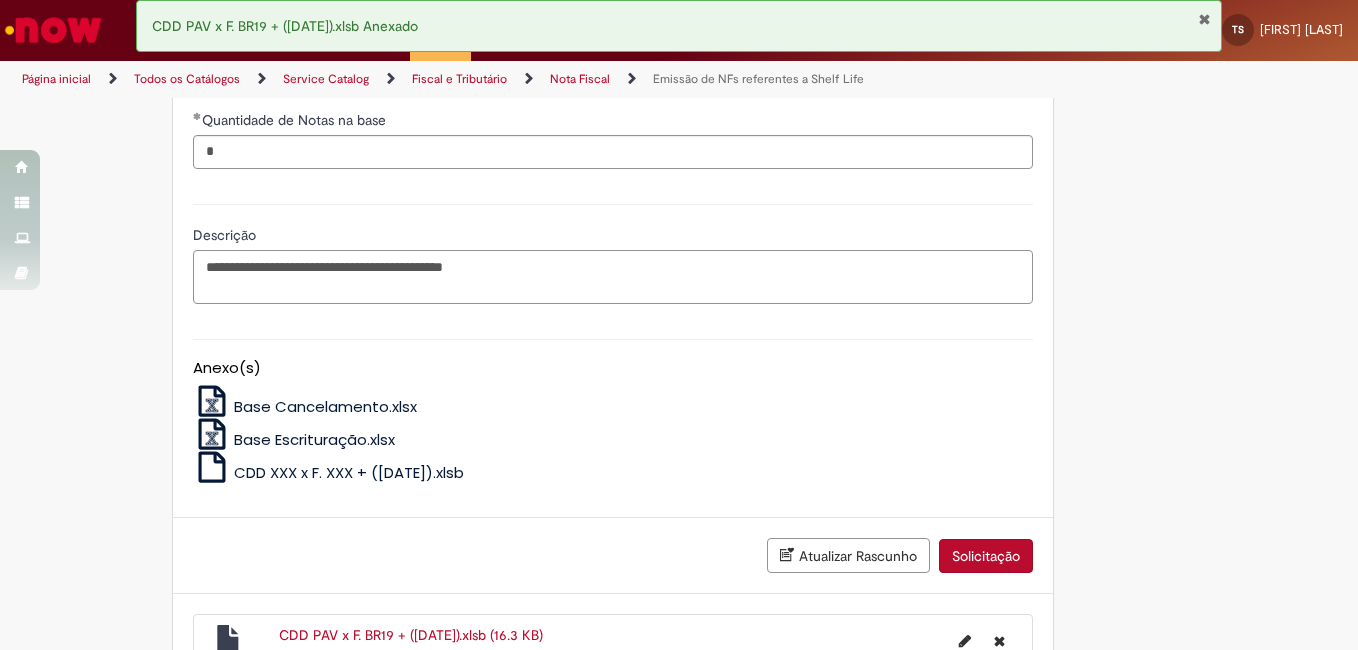 scroll, scrollTop: 1636, scrollLeft: 0, axis: vertical 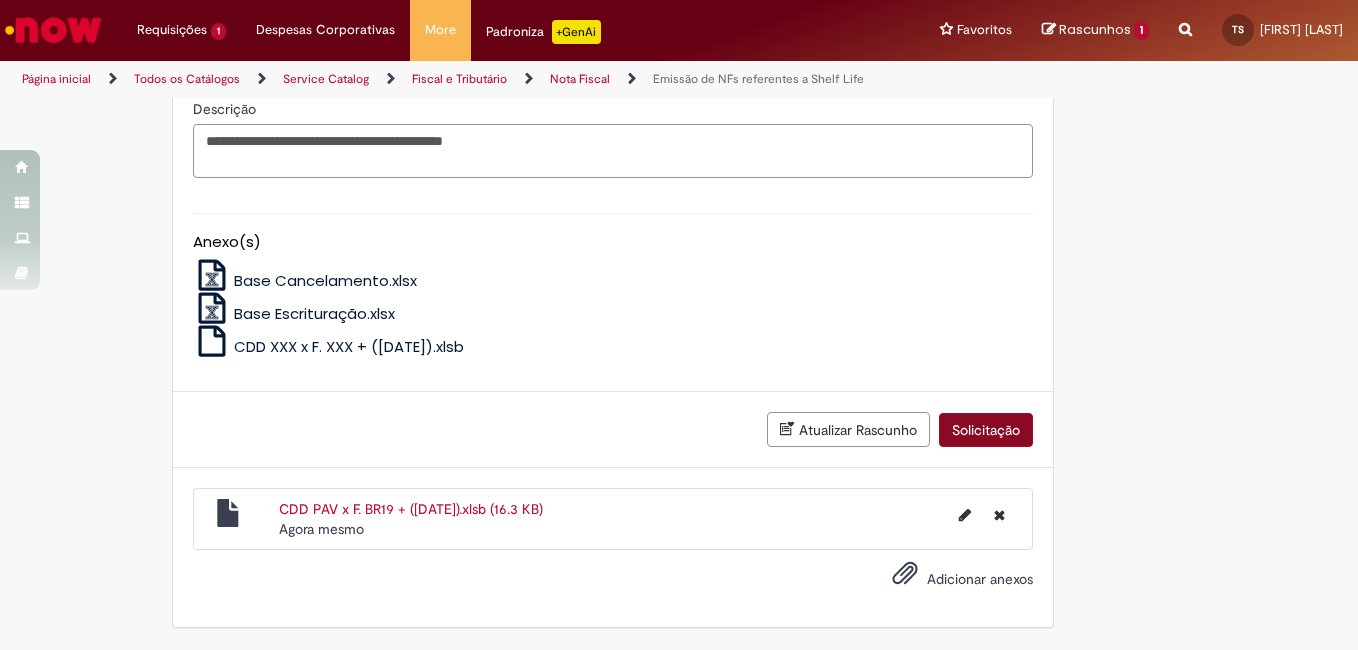 type on "**********" 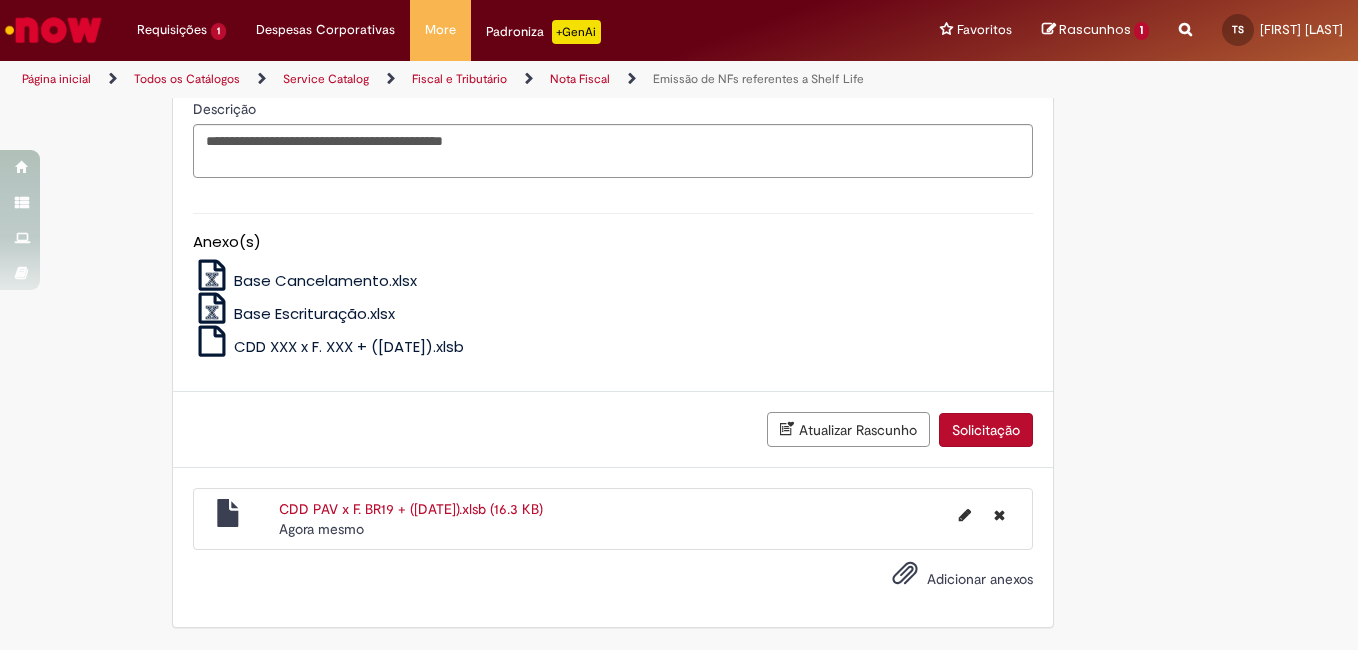 click on "Solicitação" at bounding box center (986, 430) 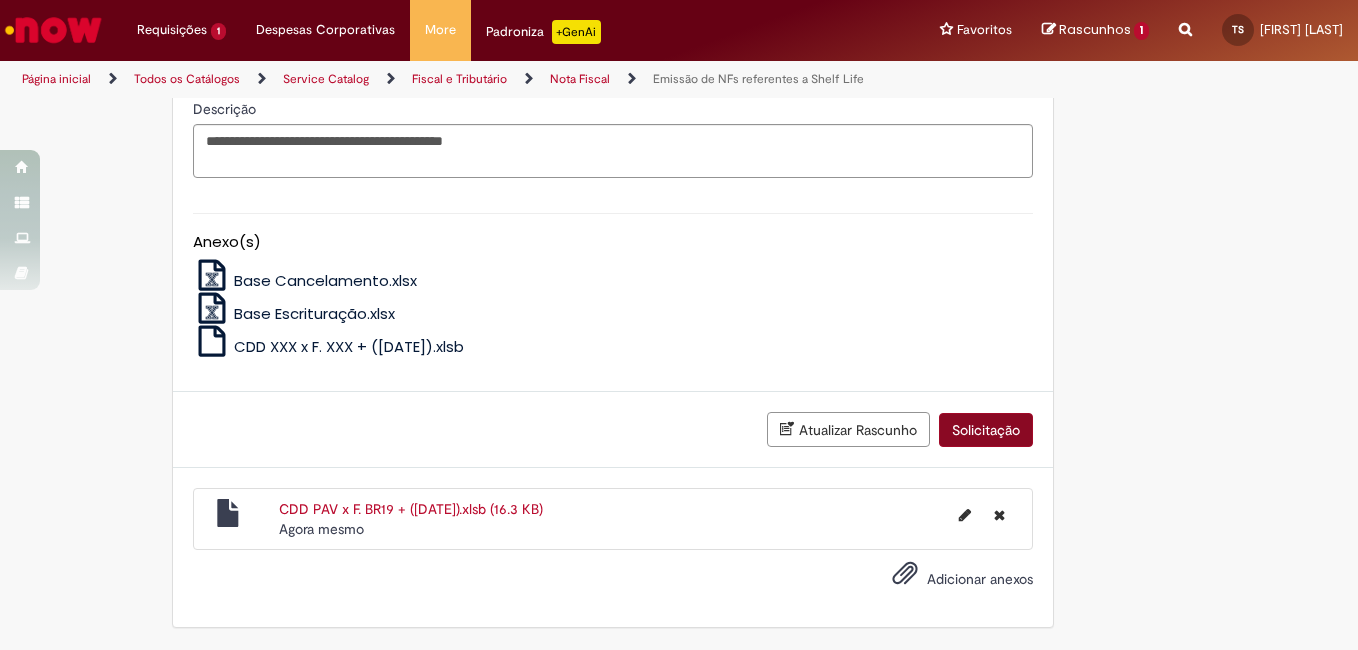 scroll, scrollTop: 1590, scrollLeft: 0, axis: vertical 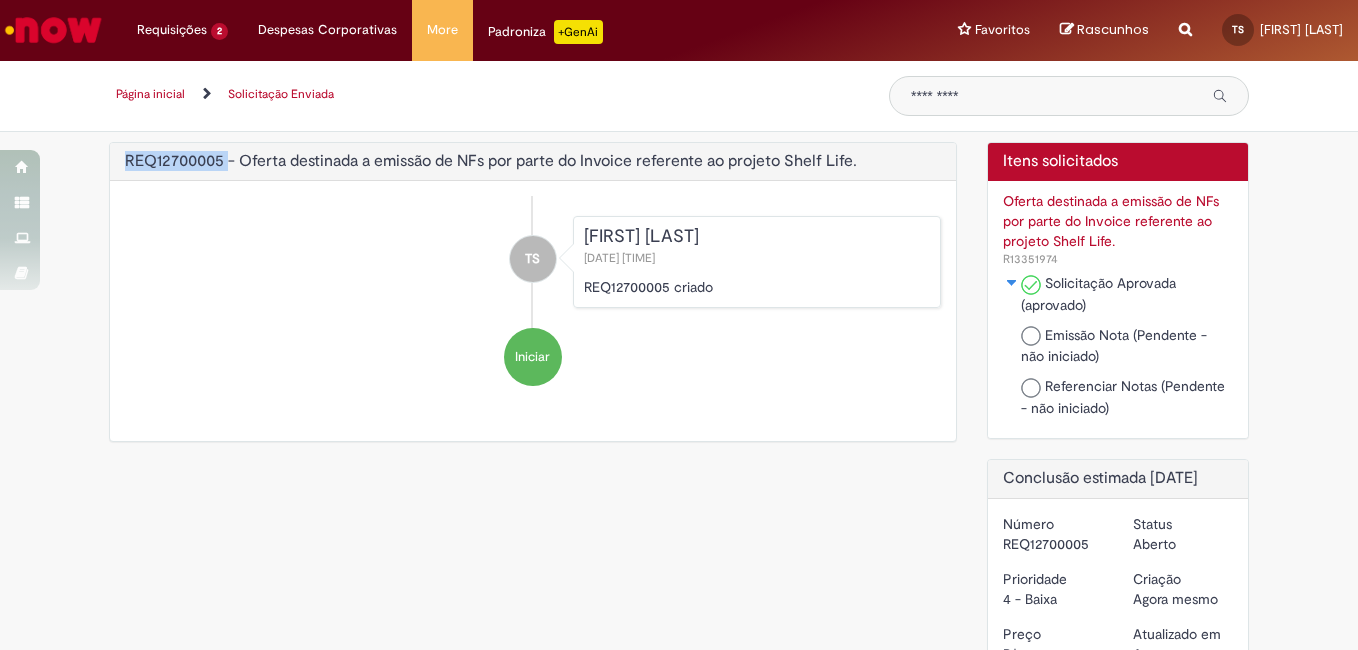 copy on "REQ12700005" 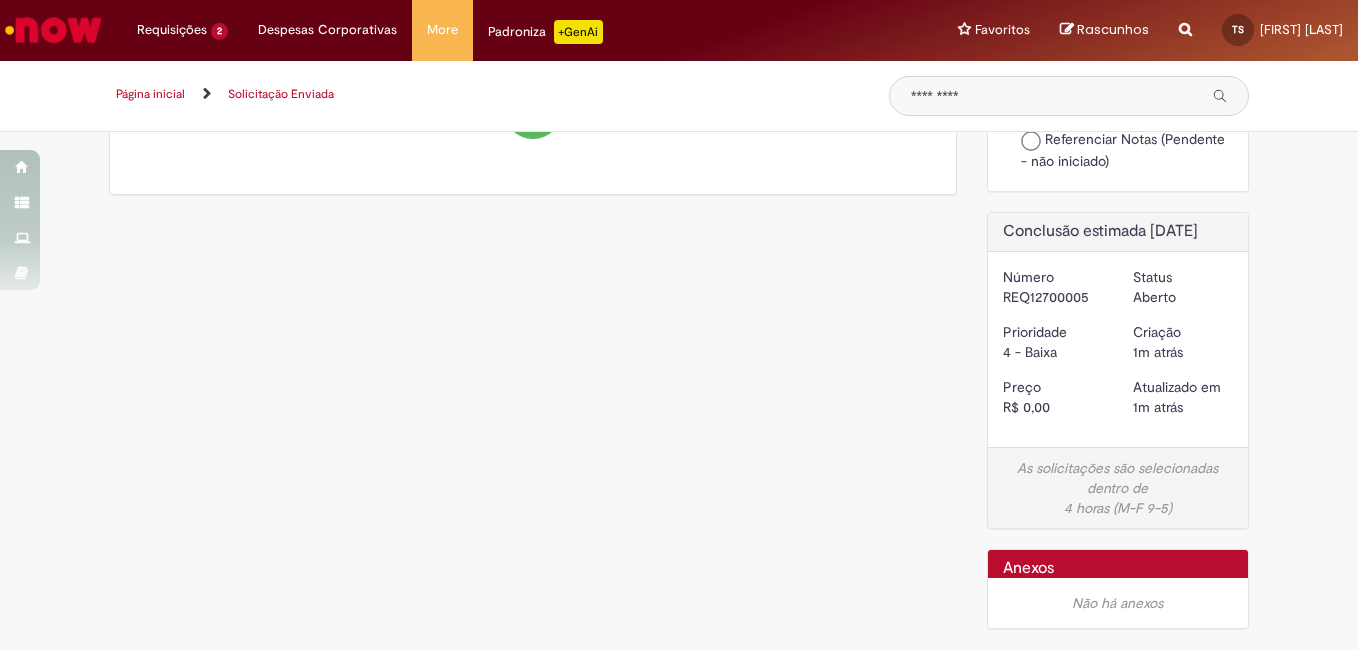scroll, scrollTop: 0, scrollLeft: 0, axis: both 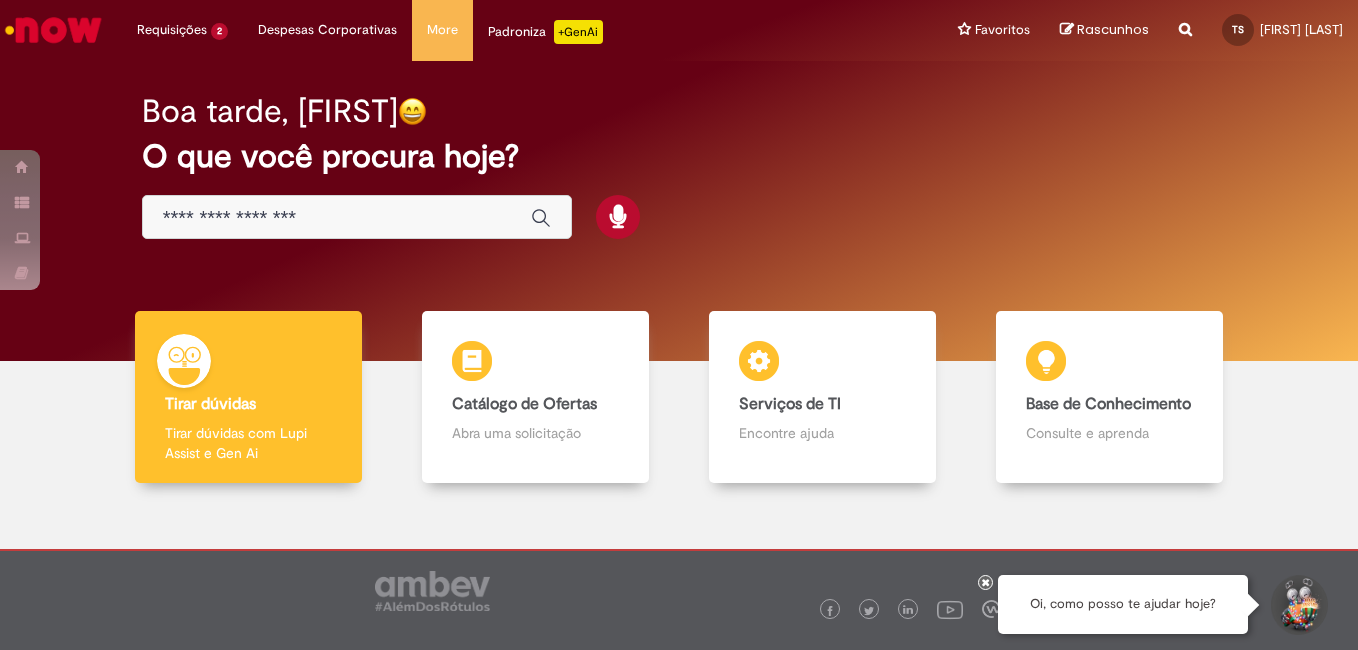 click at bounding box center [337, 218] 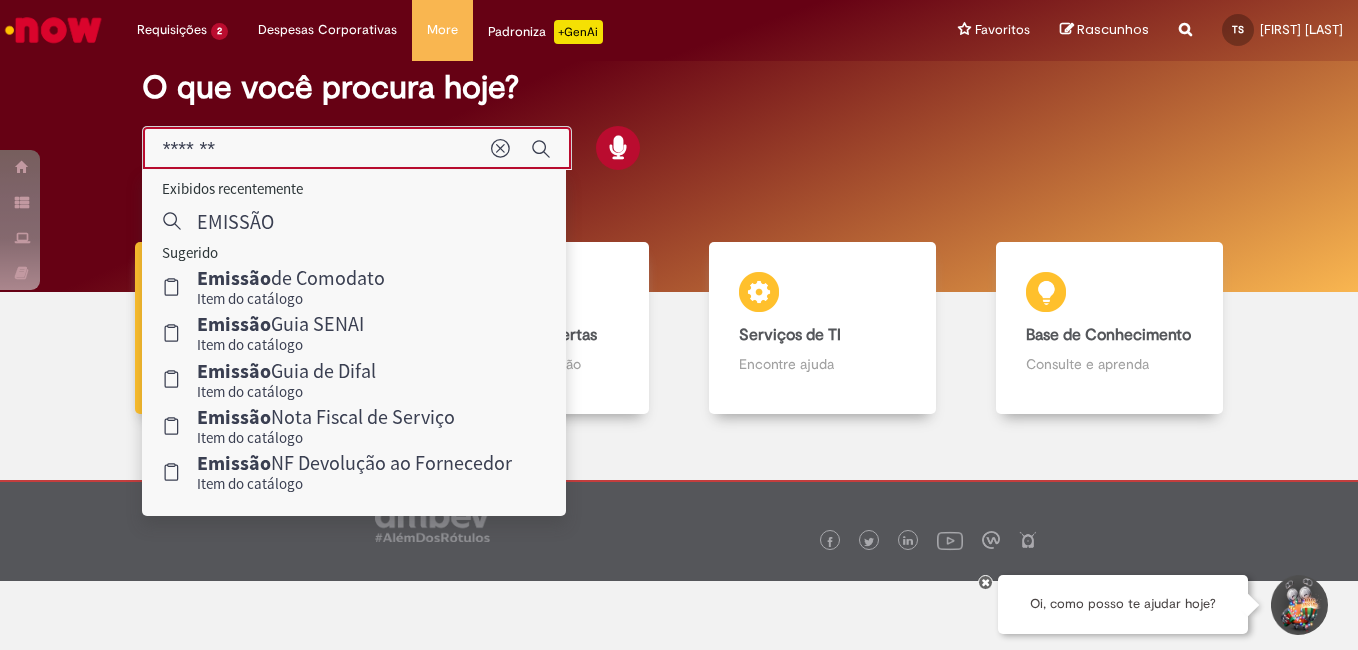 scroll, scrollTop: 0, scrollLeft: 0, axis: both 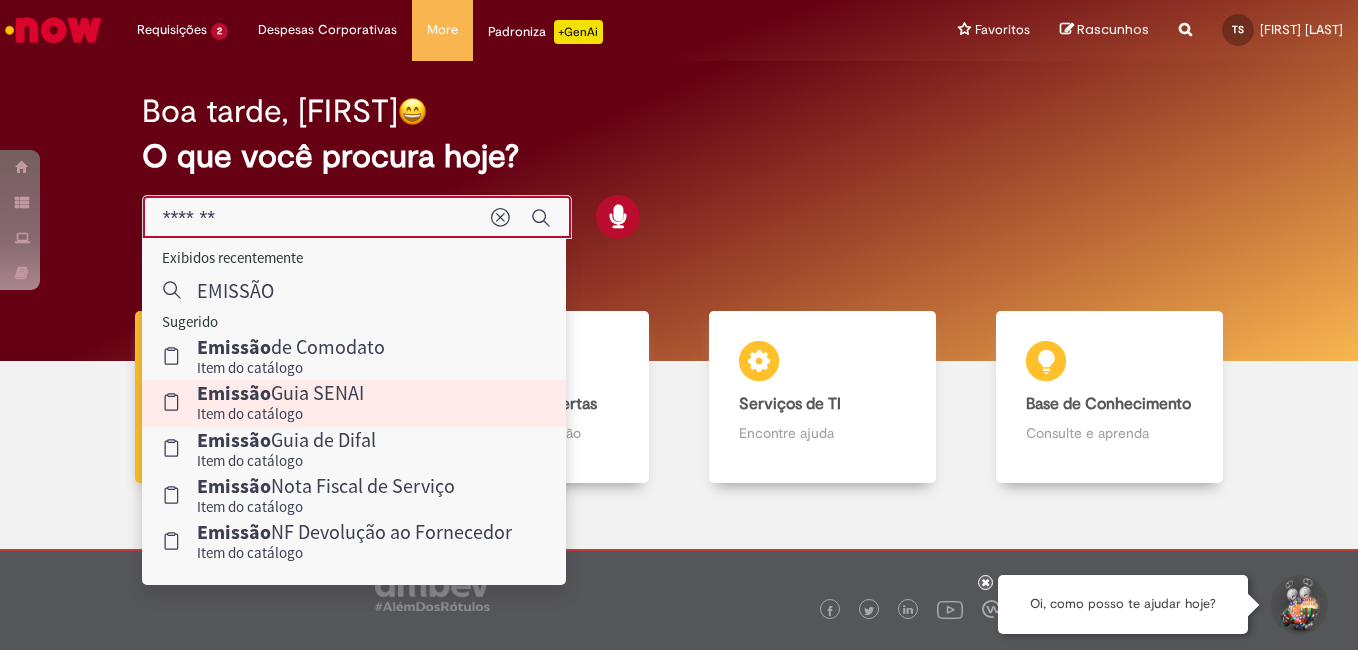 type on "*********" 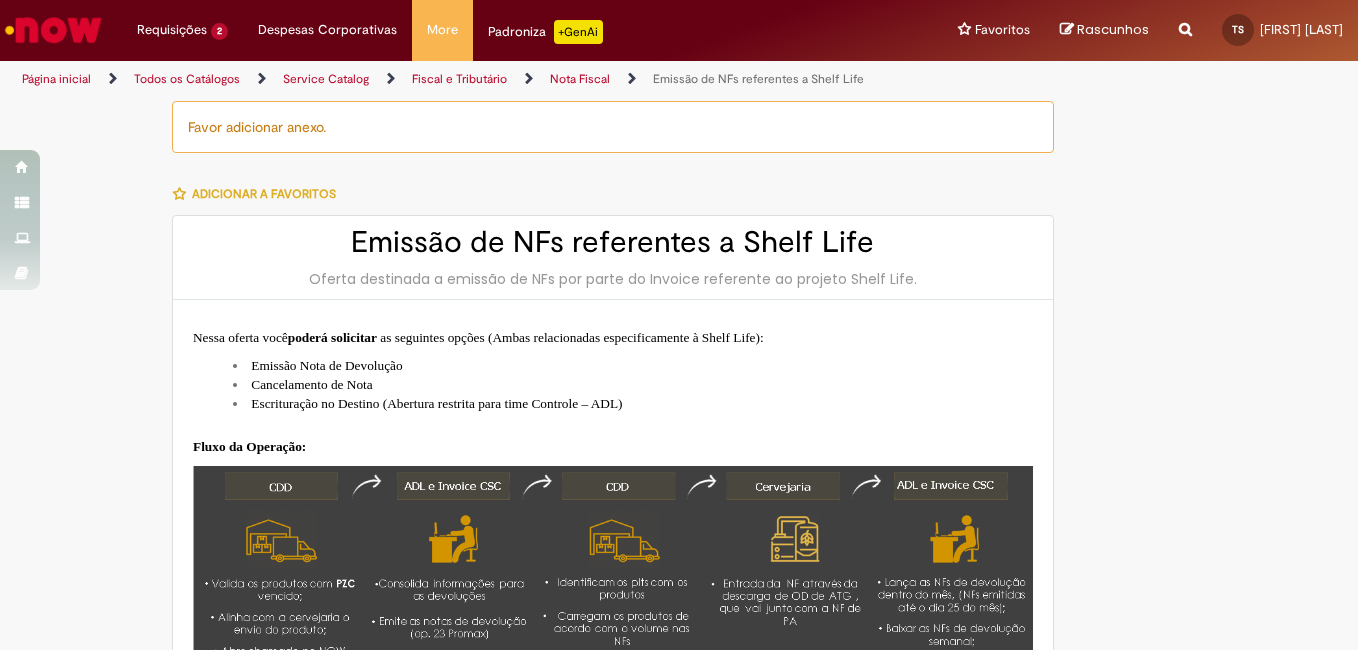 type on "**********" 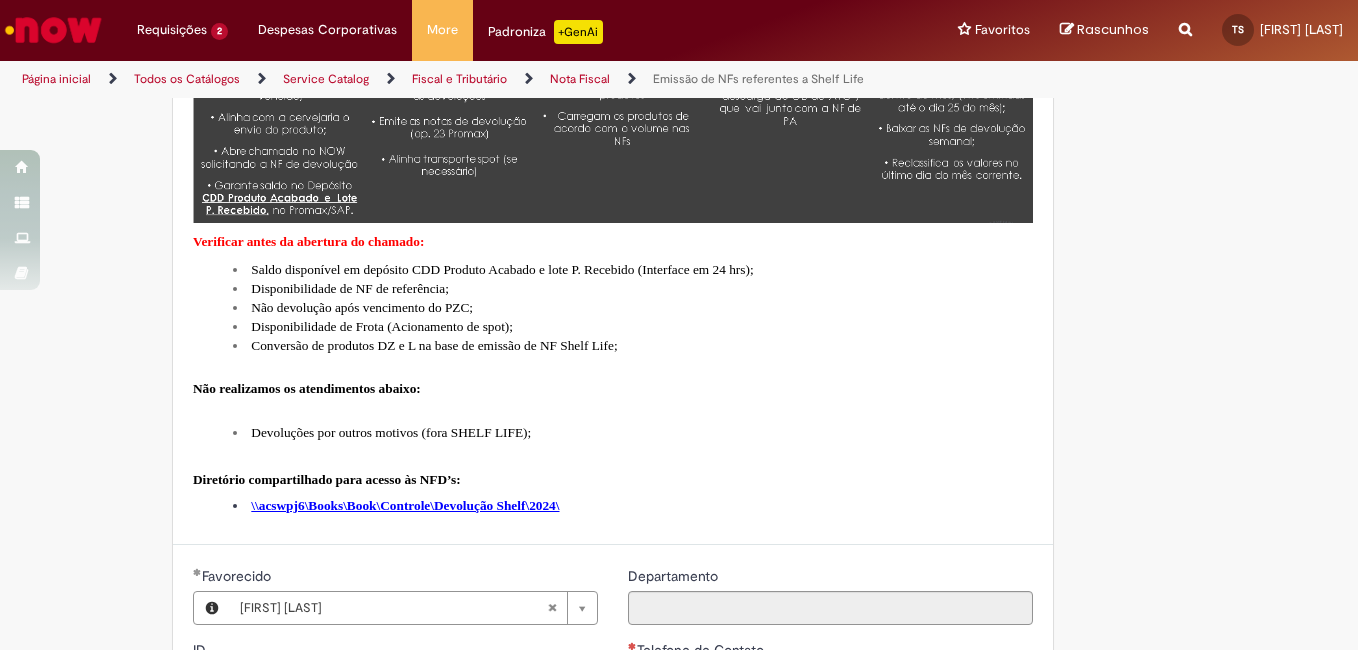 scroll, scrollTop: 800, scrollLeft: 0, axis: vertical 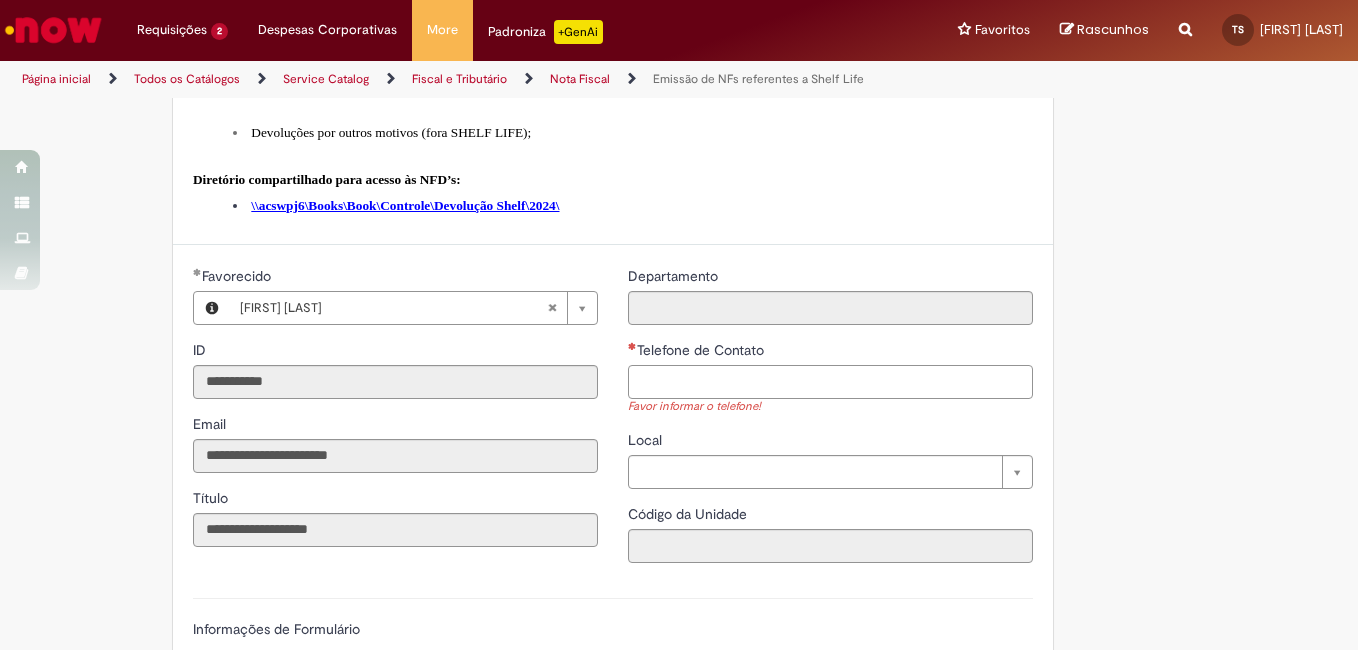 click on "Telefone de Contato" at bounding box center [830, 382] 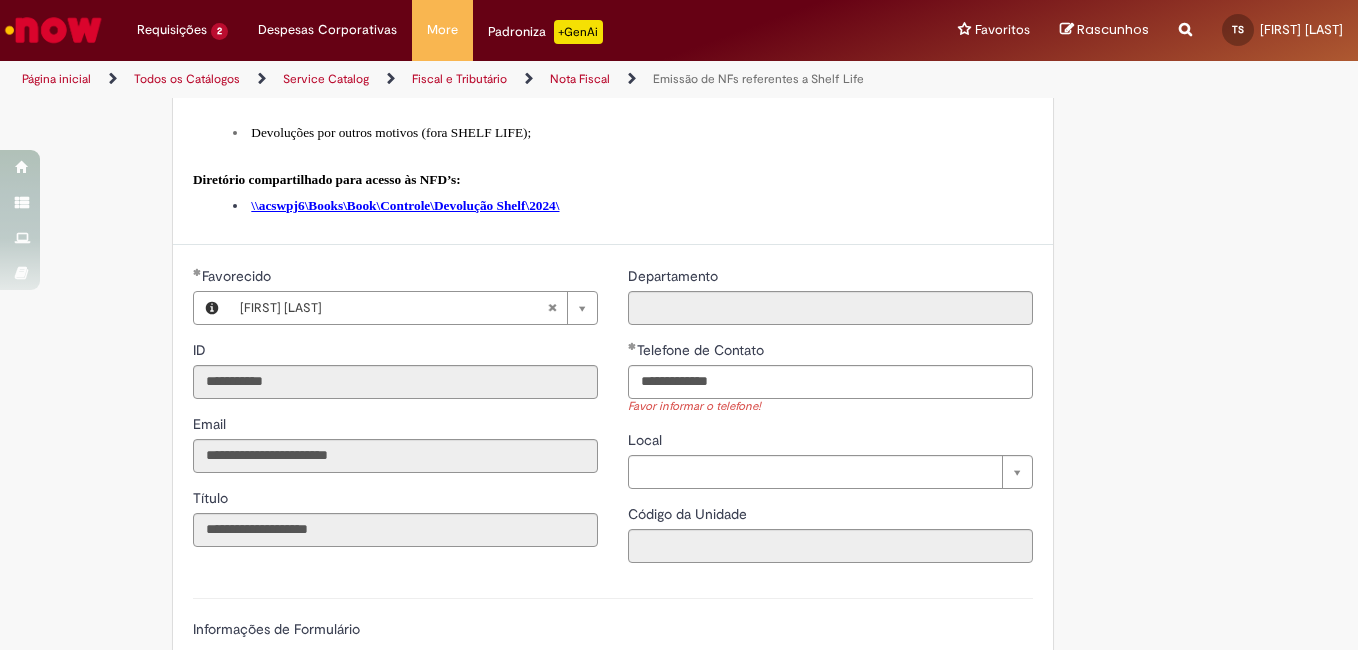 type on "**********" 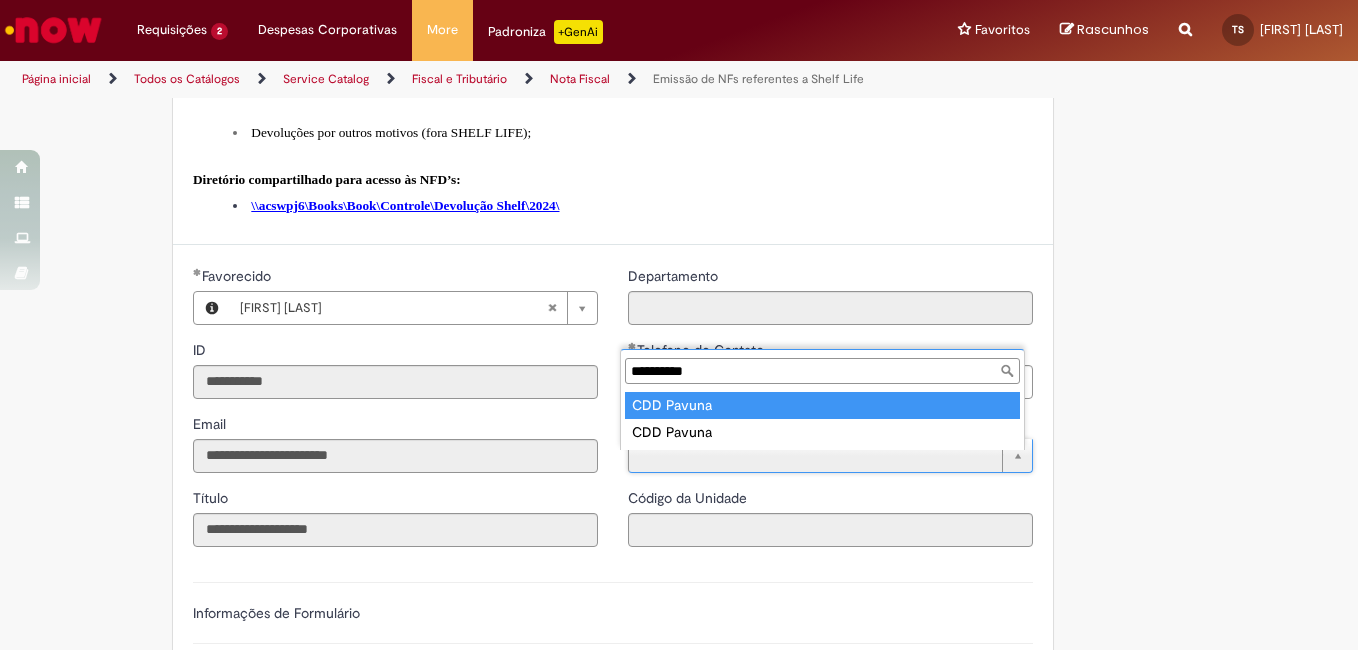 type on "**********" 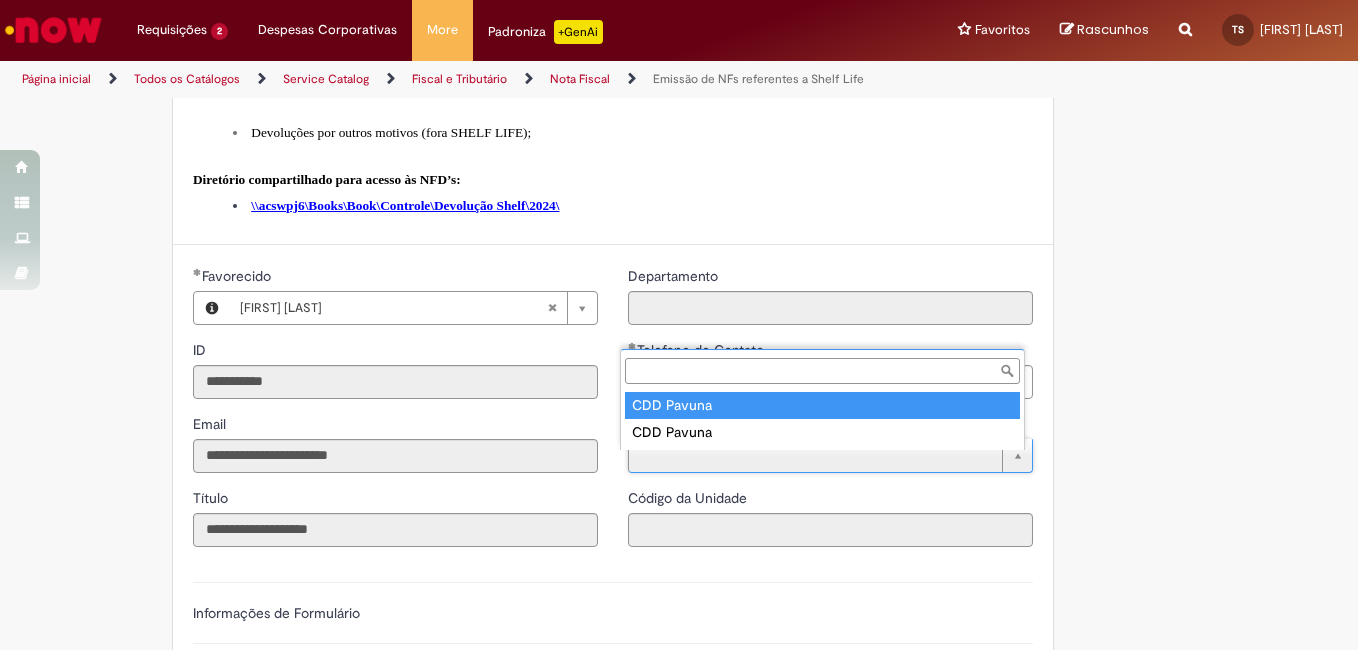 type on "****" 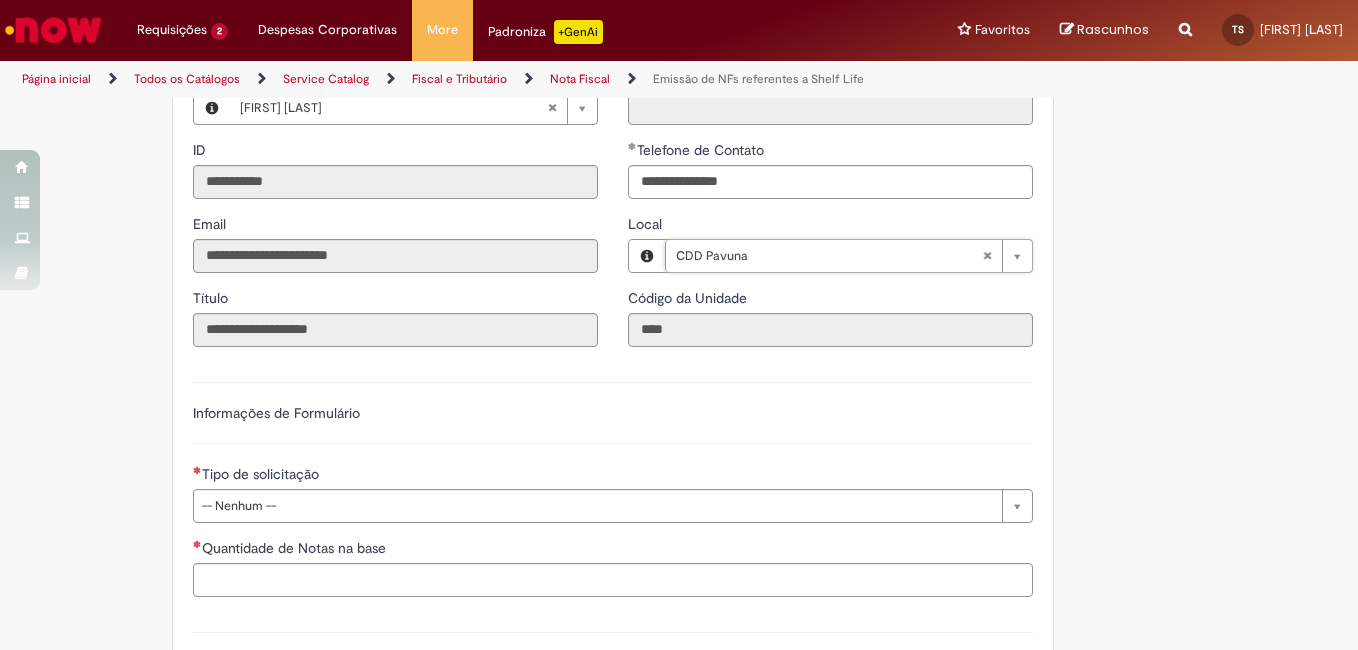 scroll, scrollTop: 1300, scrollLeft: 0, axis: vertical 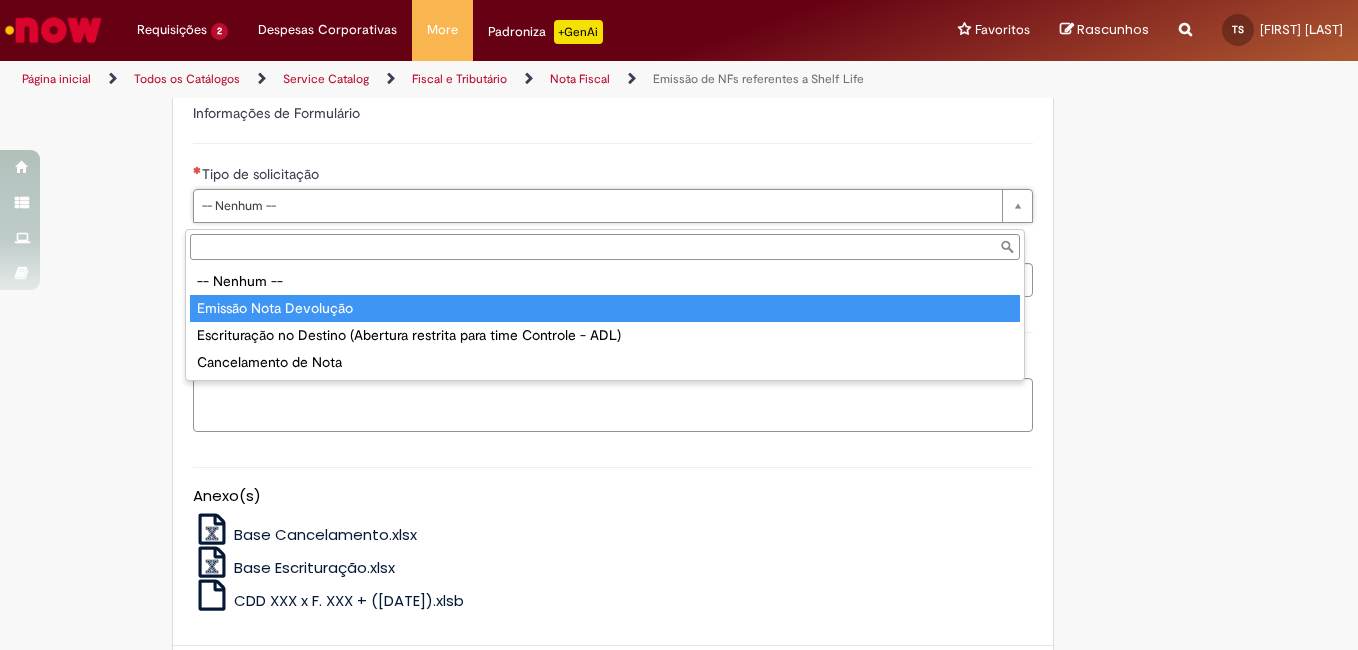 type on "**********" 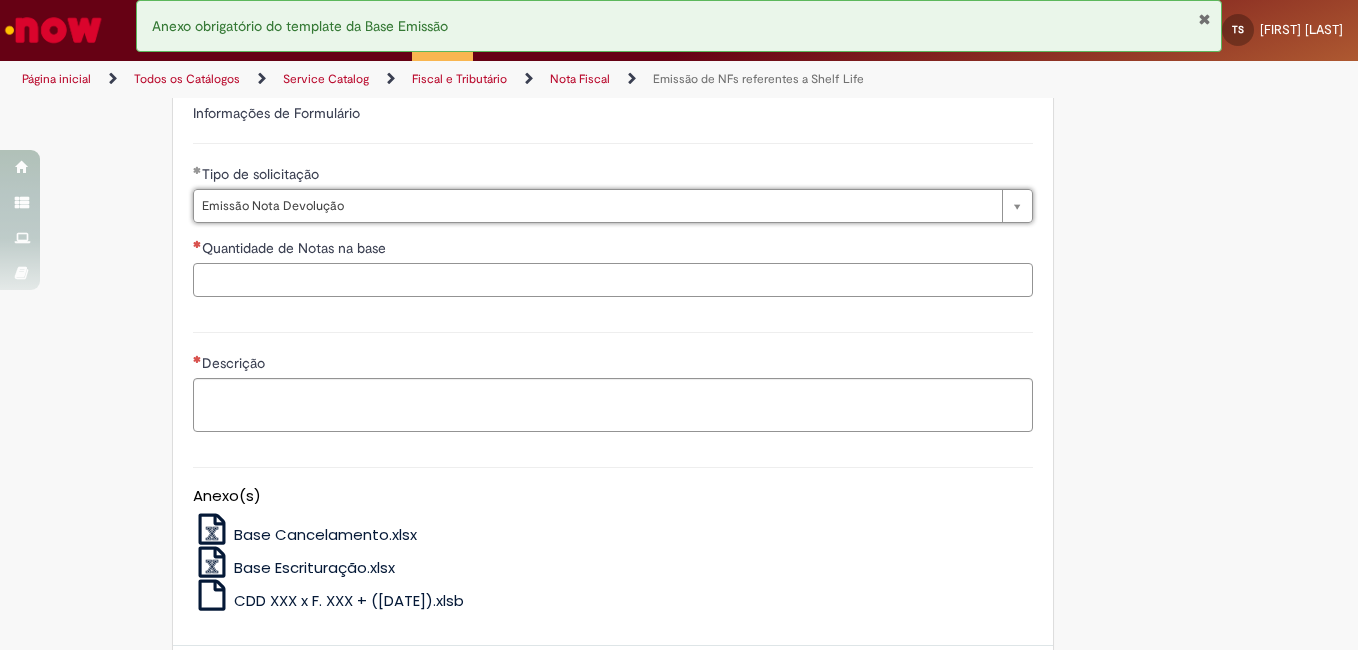 click on "Quantidade de Notas na base" at bounding box center (613, 280) 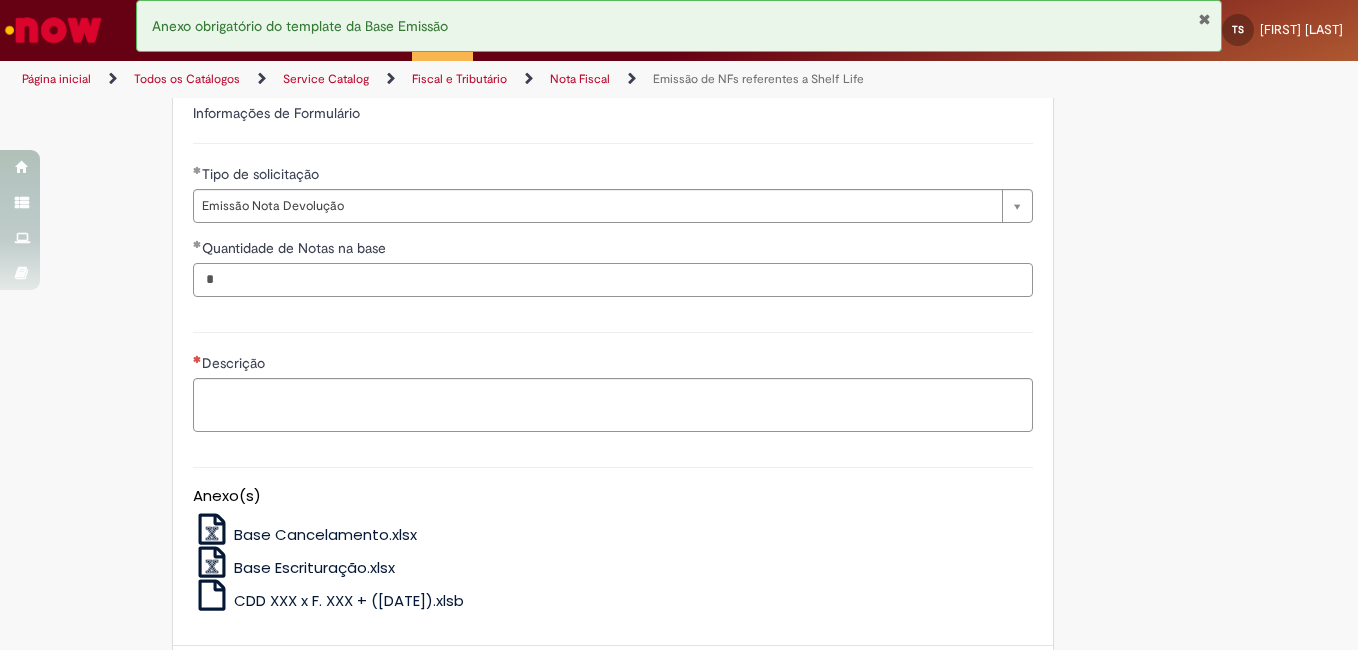 type on "*" 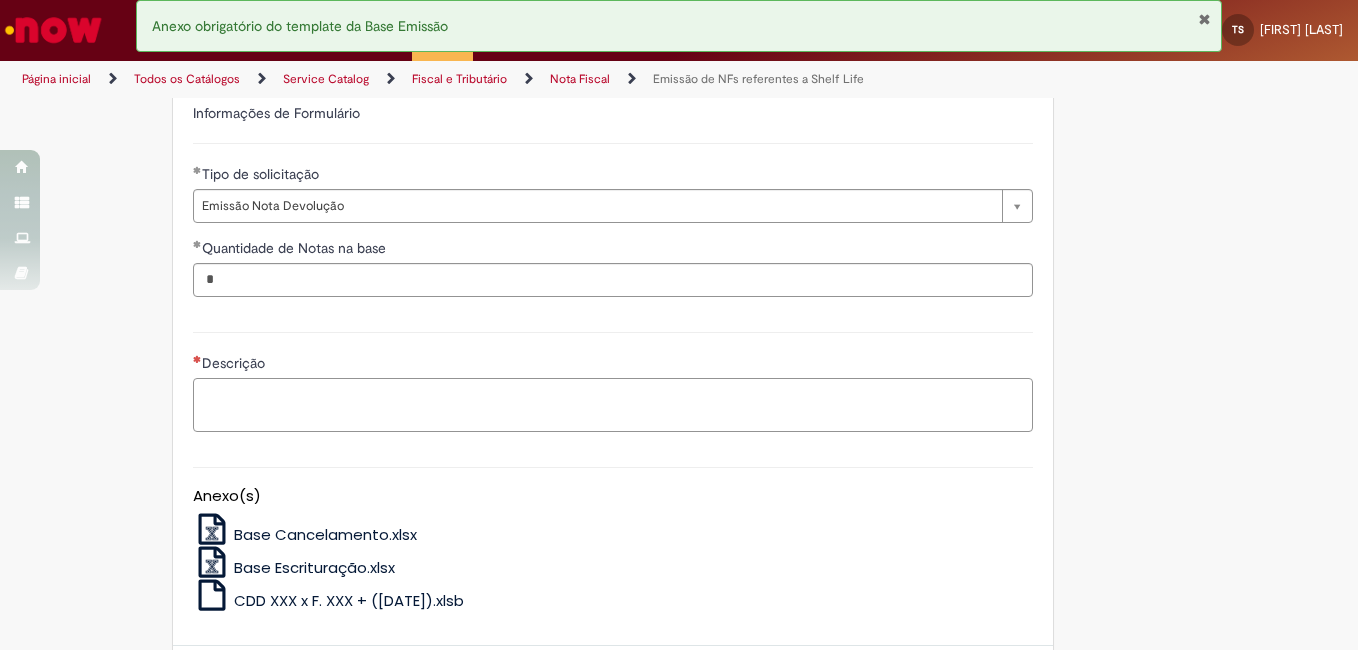 click on "Descrição" at bounding box center [613, 405] 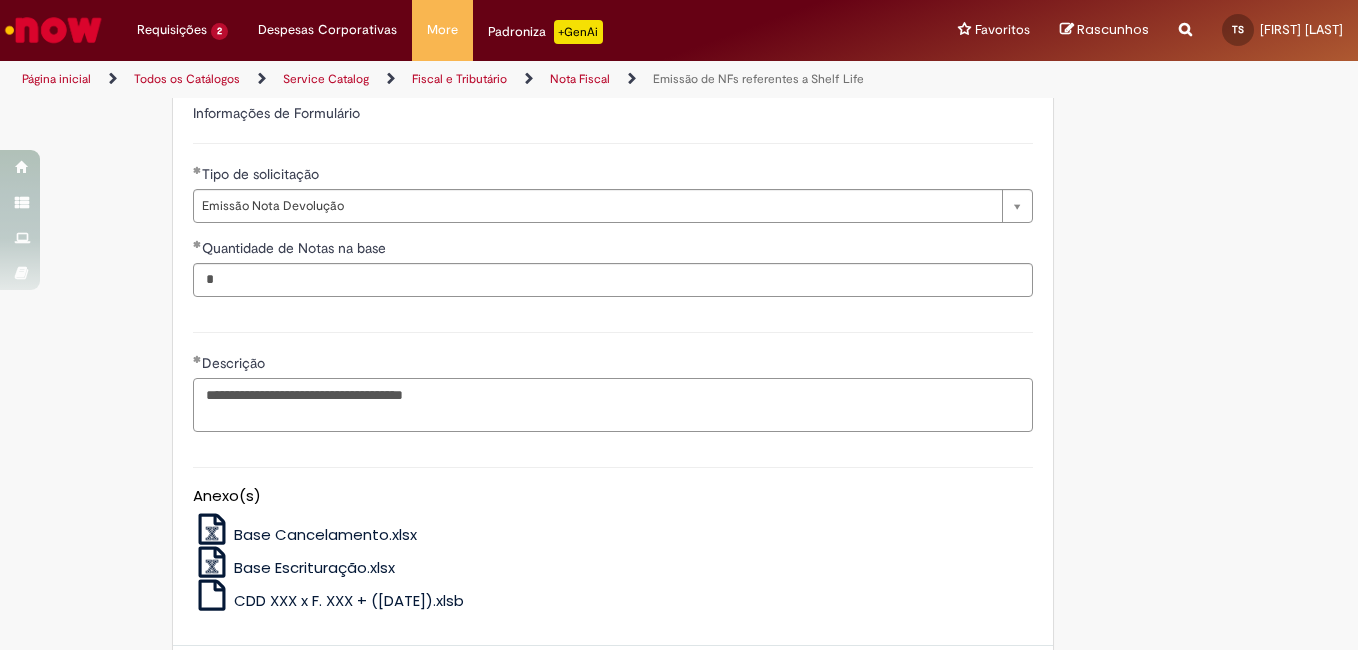 click on "**********" at bounding box center [613, 405] 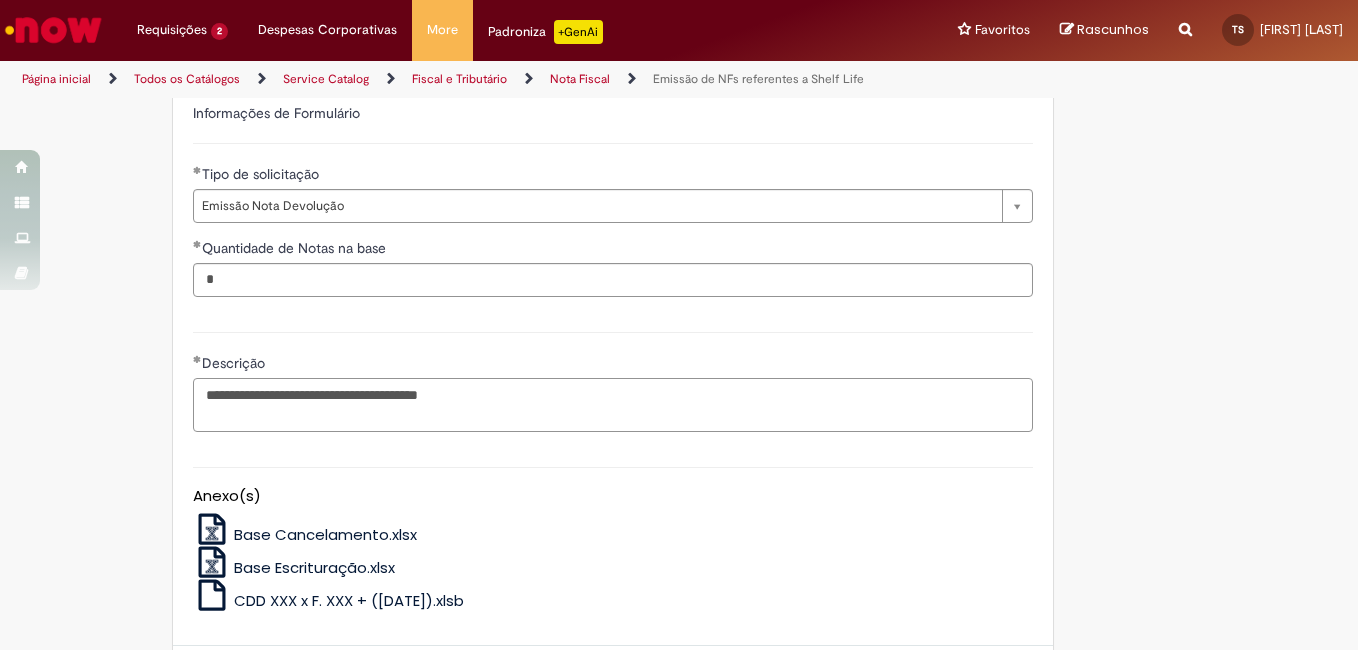click on "**********" at bounding box center [613, 405] 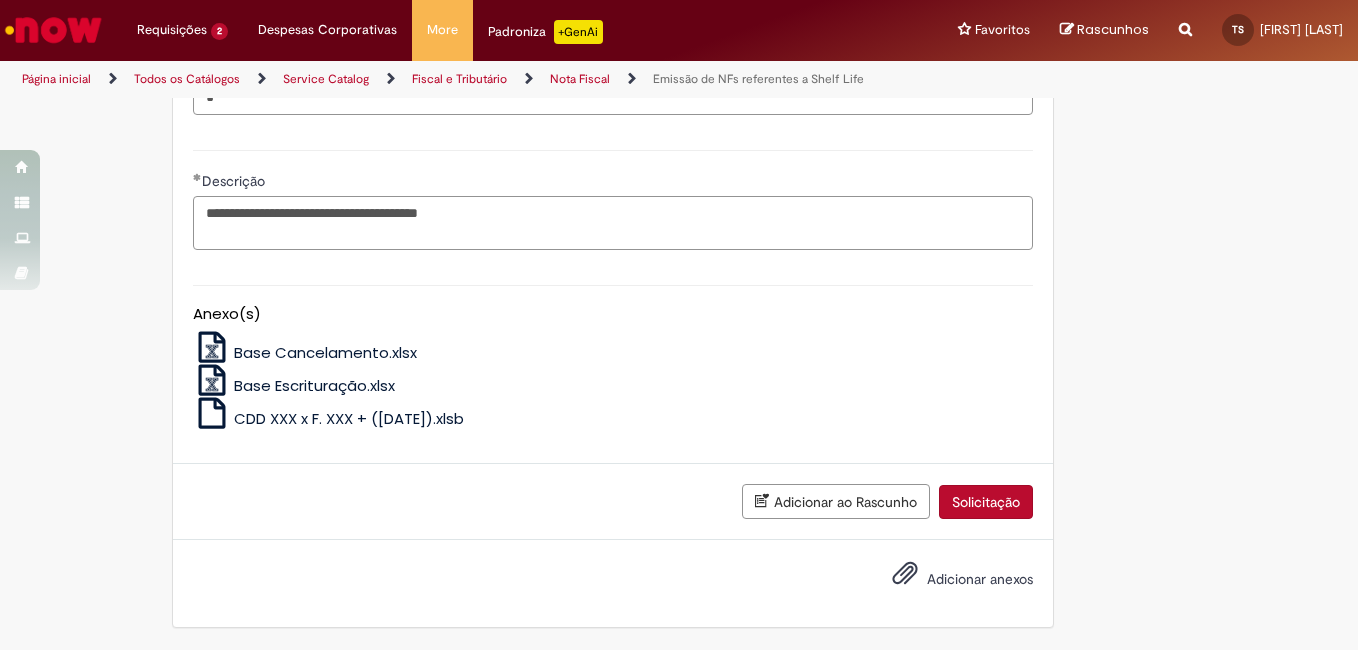 scroll, scrollTop: 1092, scrollLeft: 0, axis: vertical 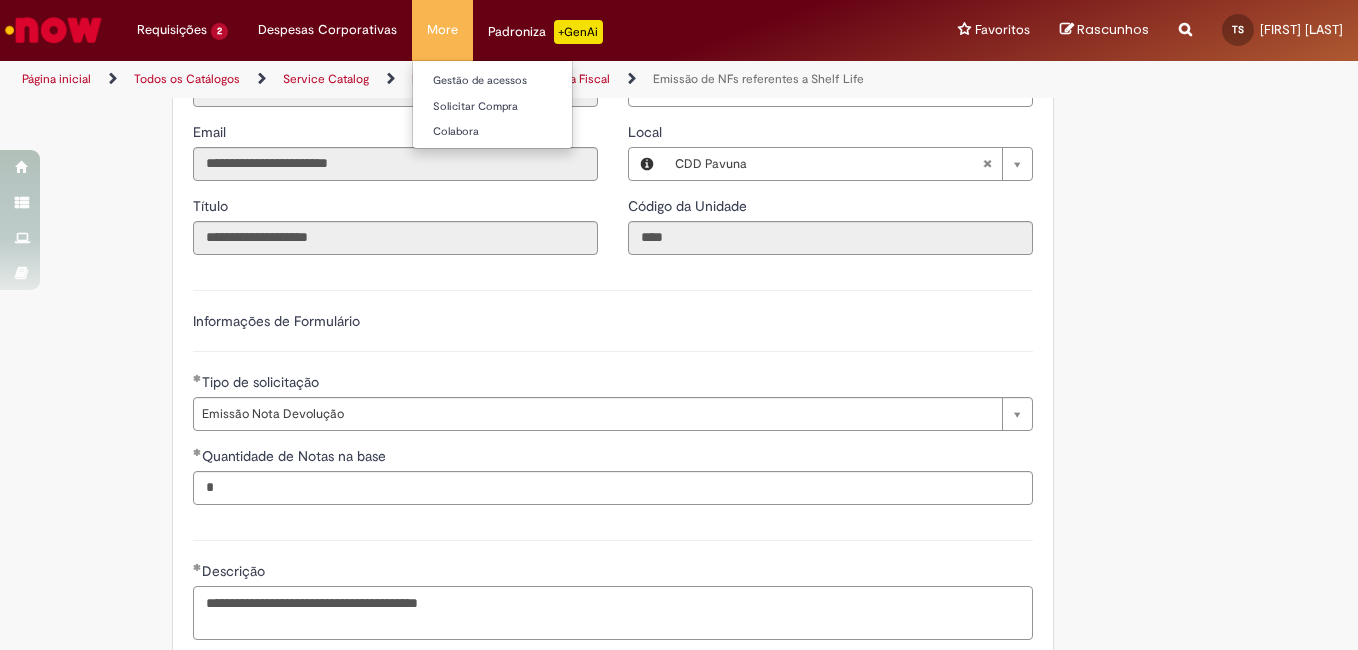 type on "**********" 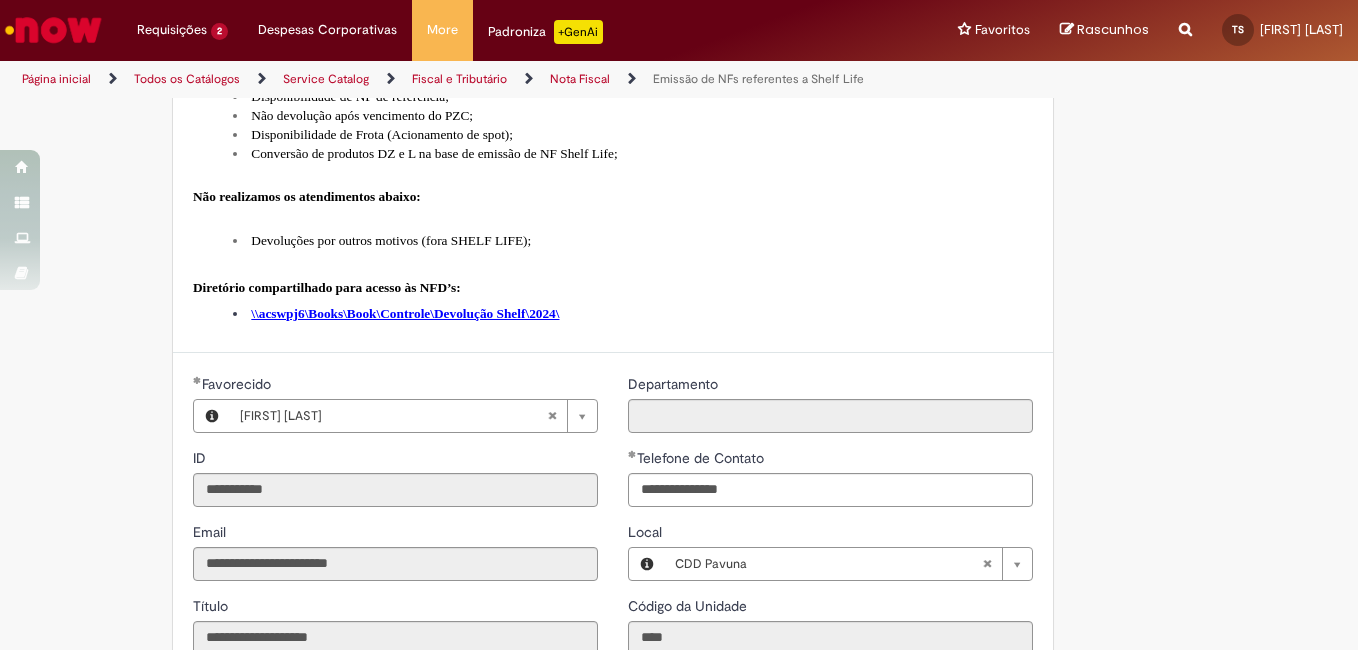 scroll, scrollTop: 392, scrollLeft: 0, axis: vertical 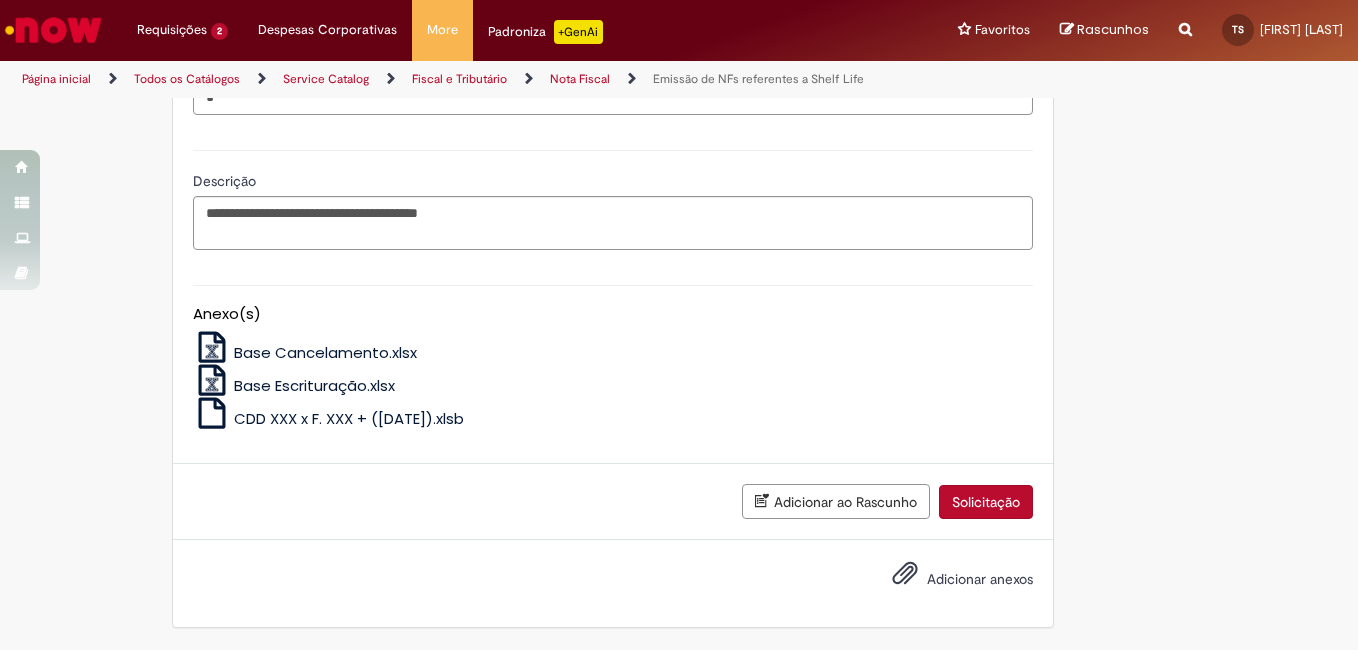 click on "Adicionar anexos" at bounding box center [980, 579] 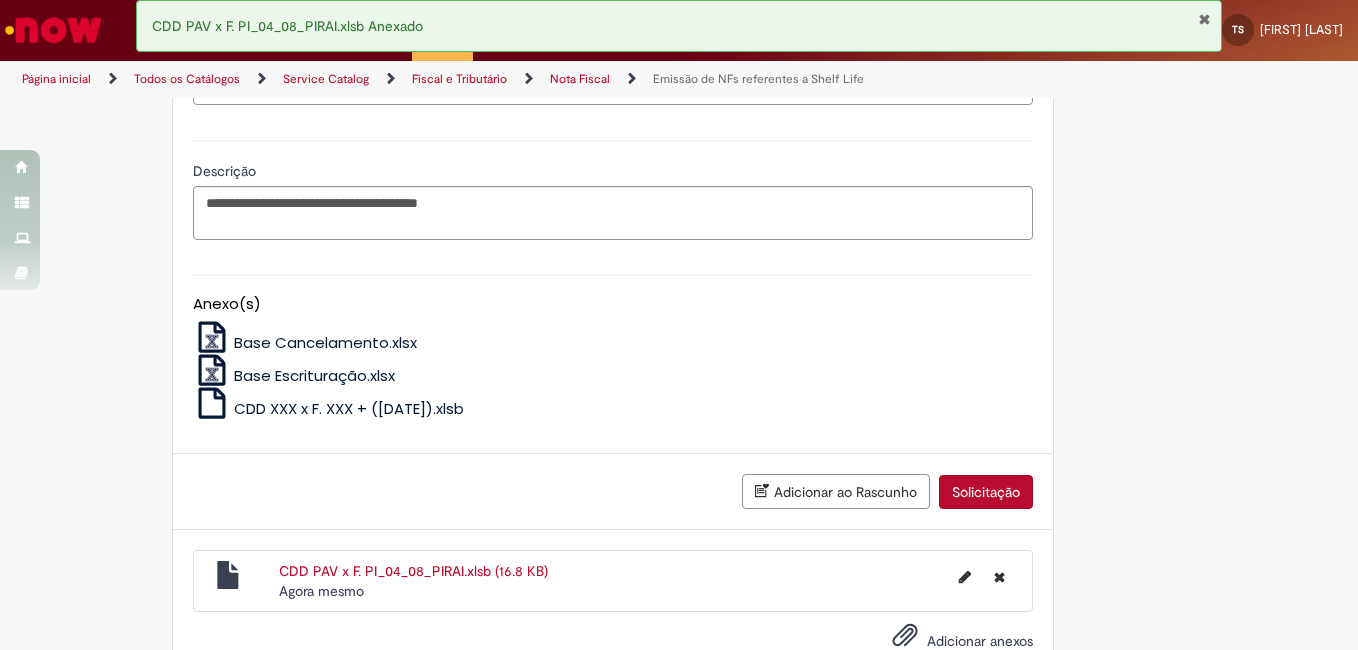 scroll, scrollTop: 1564, scrollLeft: 0, axis: vertical 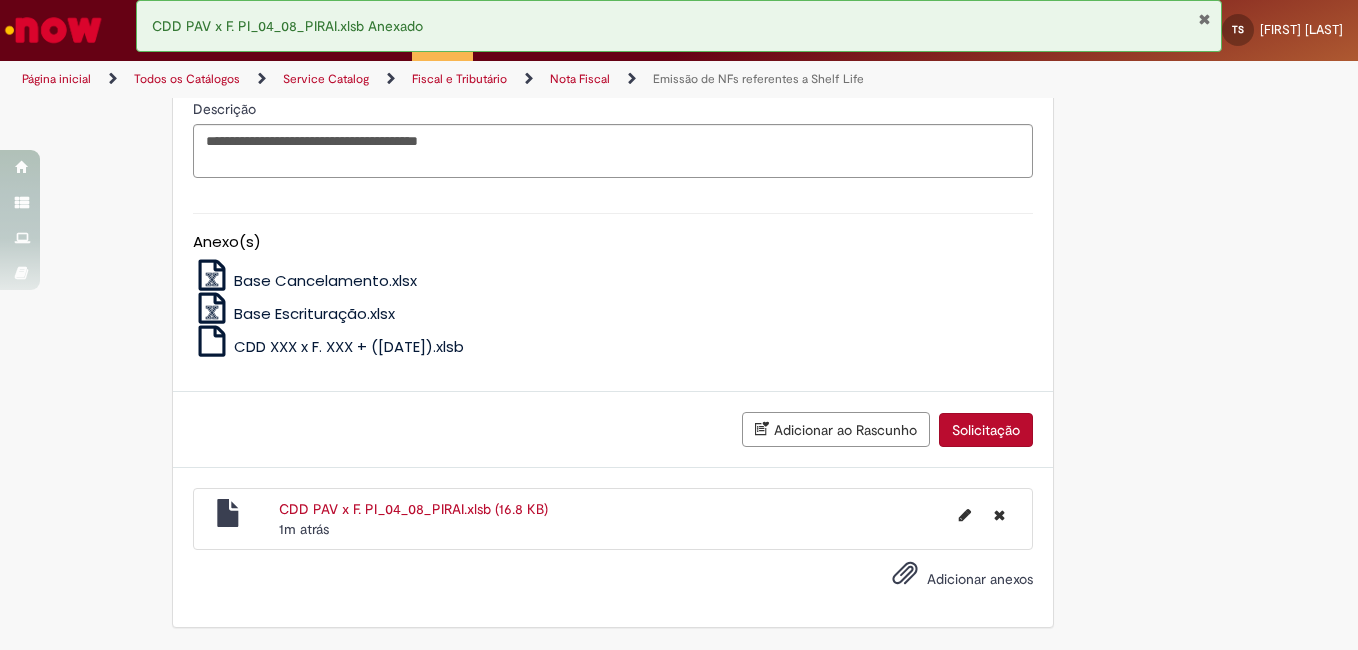 click on "Solicitação" at bounding box center [986, 430] 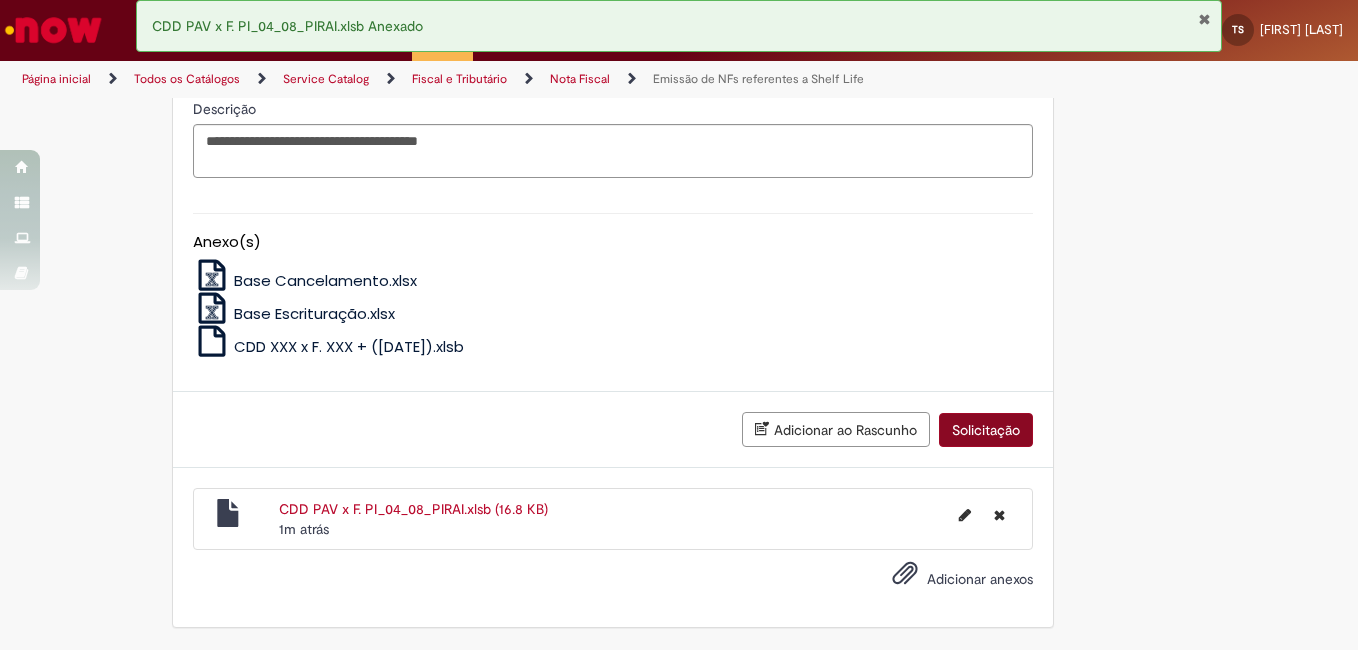 scroll, scrollTop: 1518, scrollLeft: 0, axis: vertical 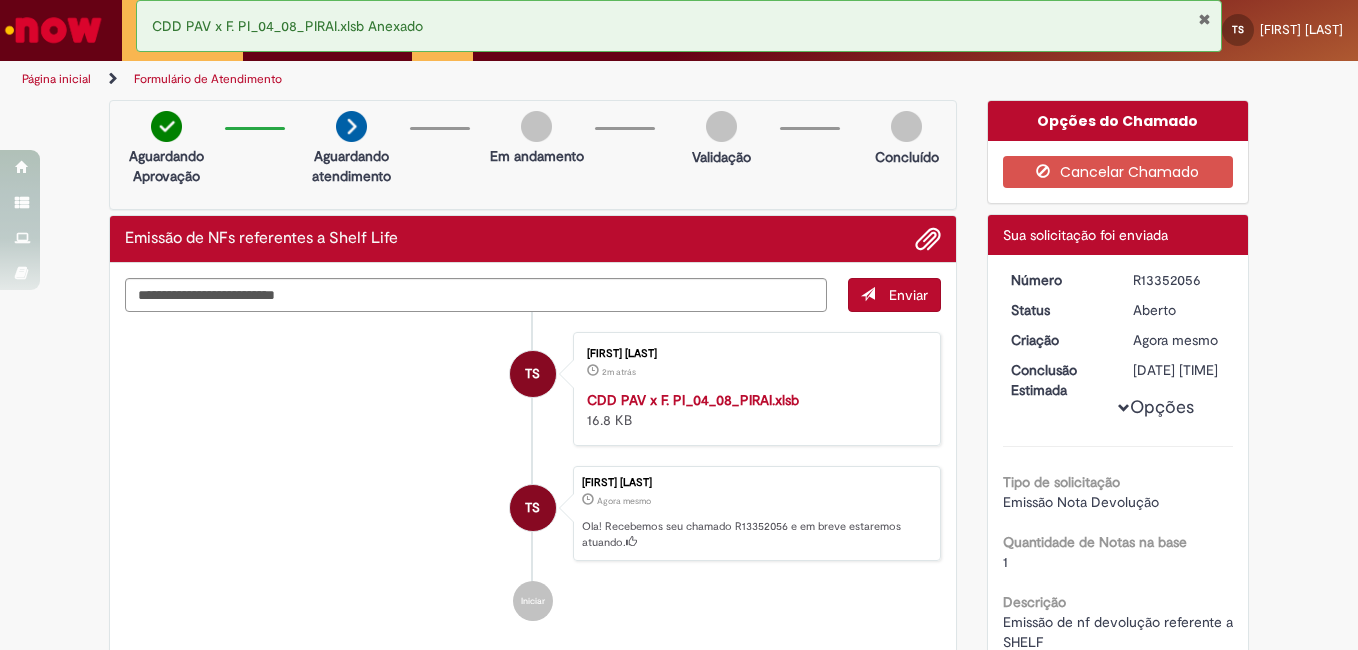 click at bounding box center [1204, 19] 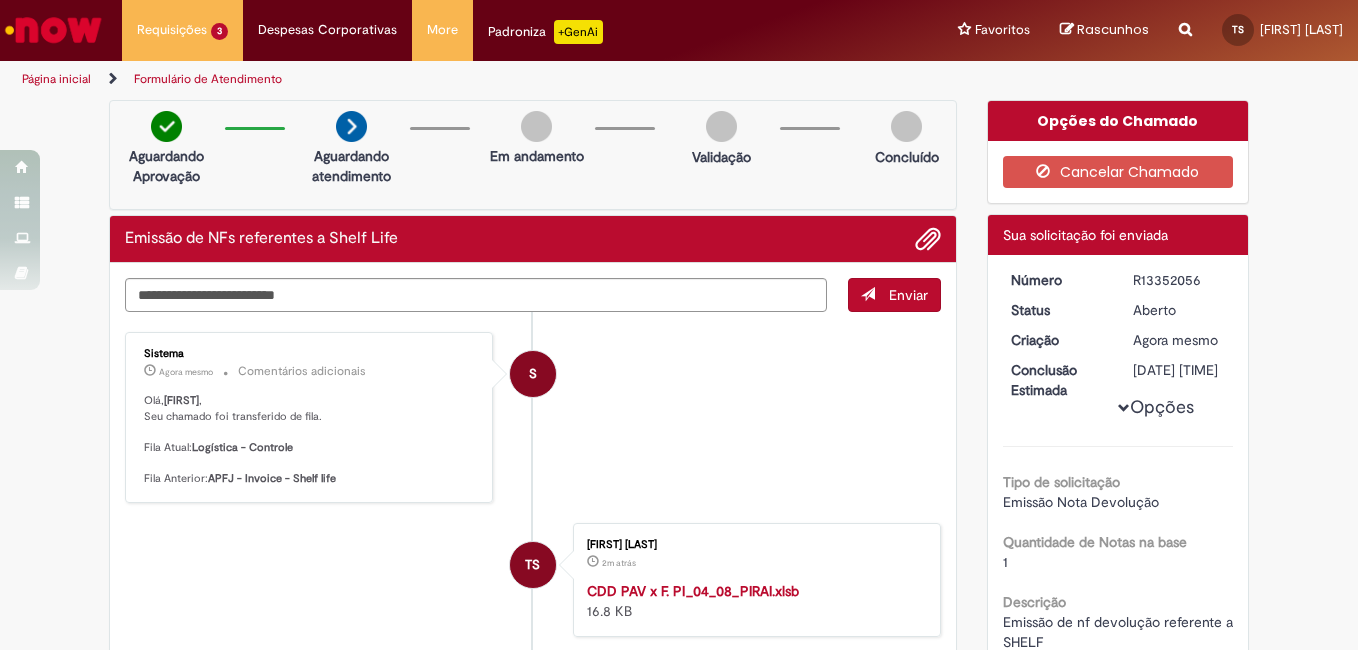click on "R13352056" at bounding box center [1179, 280] 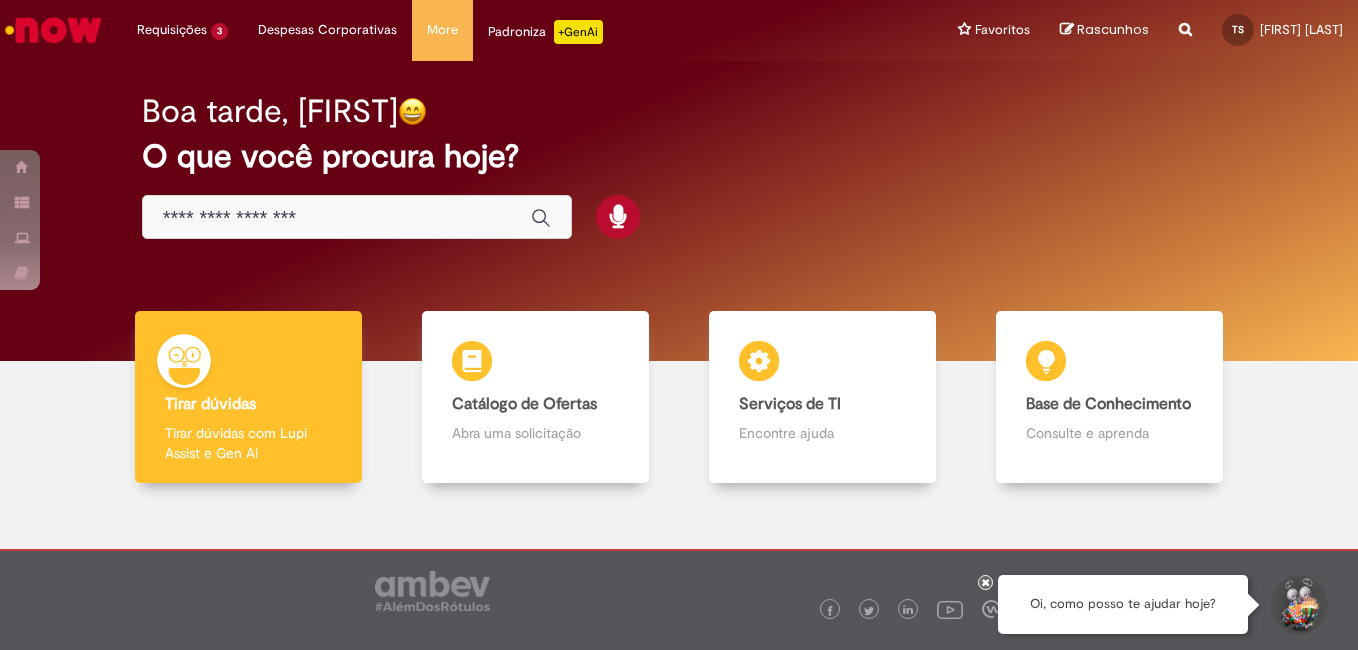 scroll, scrollTop: 0, scrollLeft: 0, axis: both 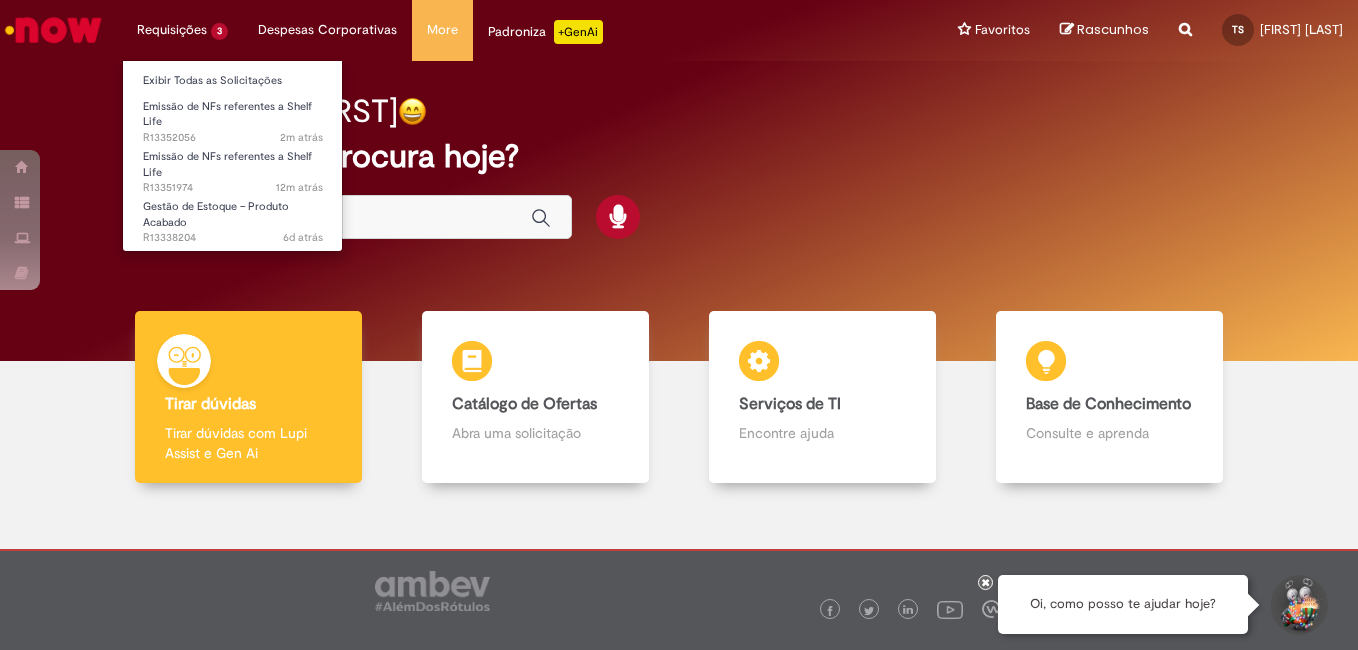 click on "Requisições   3
Exibir Todas as Solicitações
Emissão de NFs referentes a Shelf Life
2m atrás 2 minutos atrás  R13352056
Emissão de NFs referentes a Shelf Life
12m atrás 12 minutos atrás  R13351974
Gestão de Estoque – Produto Acabado
6d atrás 6 dias atrás  R13338204" at bounding box center (182, 30) 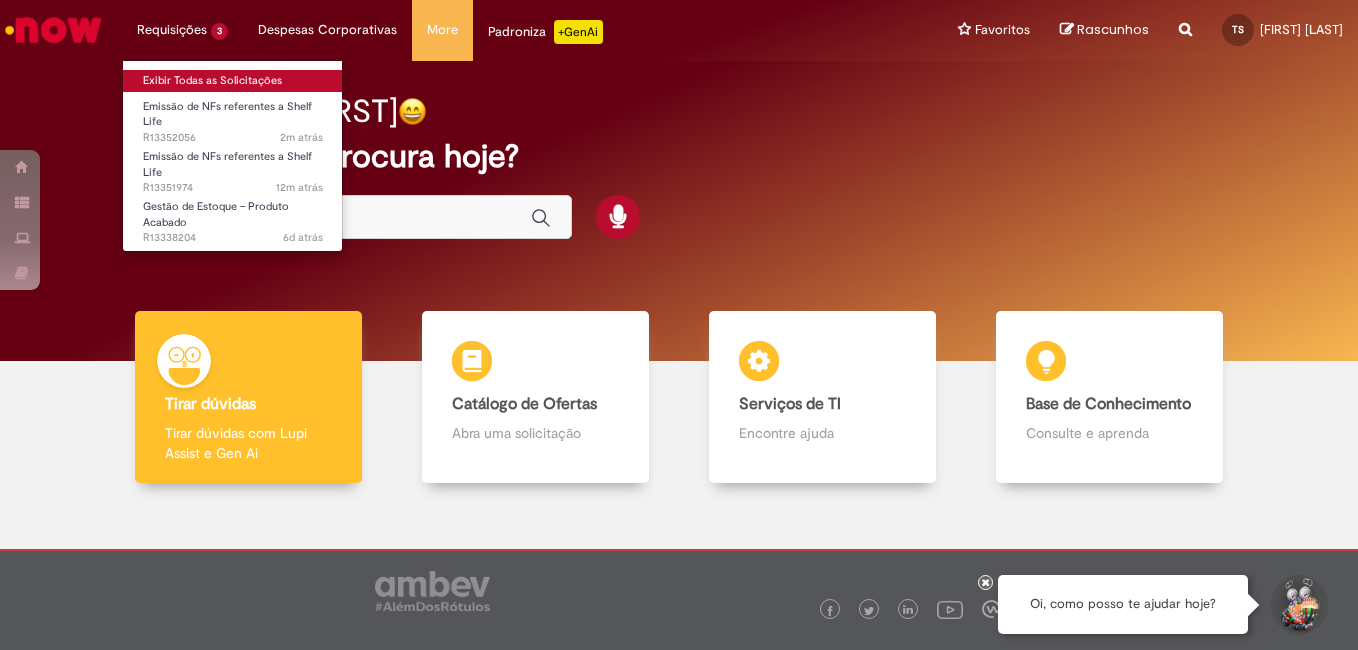 click on "Exibir Todas as Solicitações" at bounding box center (233, 81) 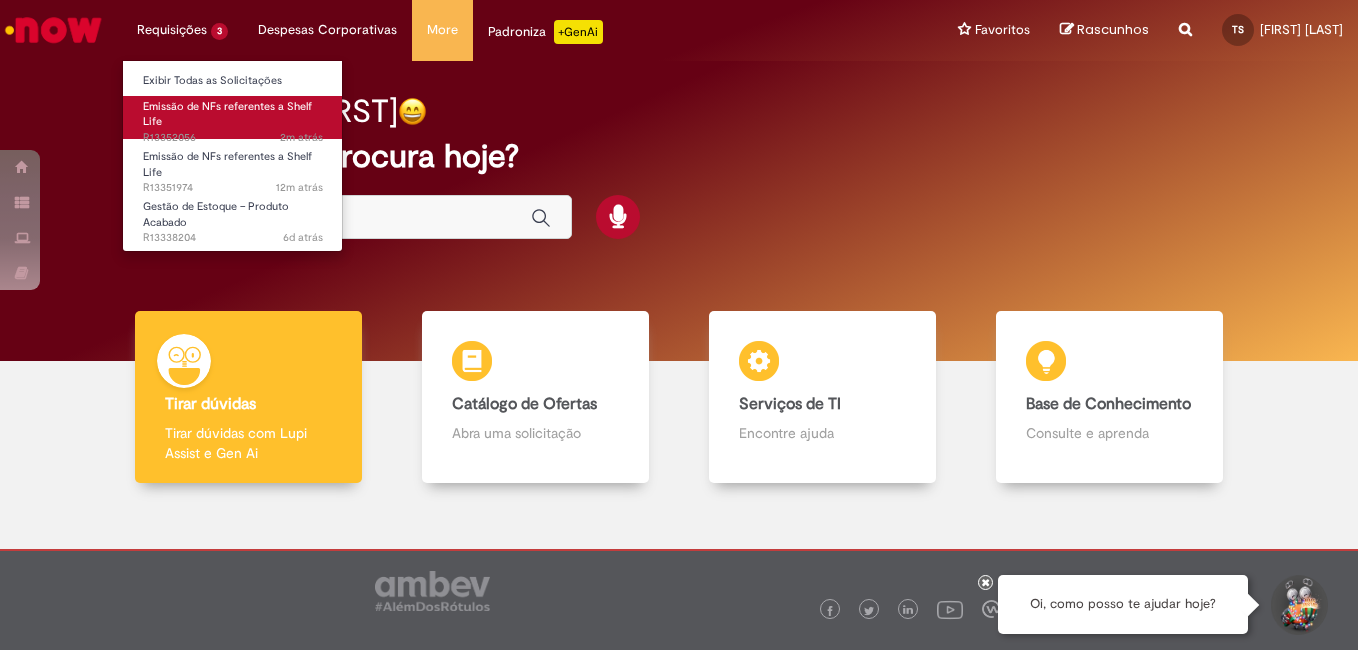 click on "Emissão de NFs referentes a Shelf Life
2m atrás 2 minutos atrás  R13352056" at bounding box center [233, 117] 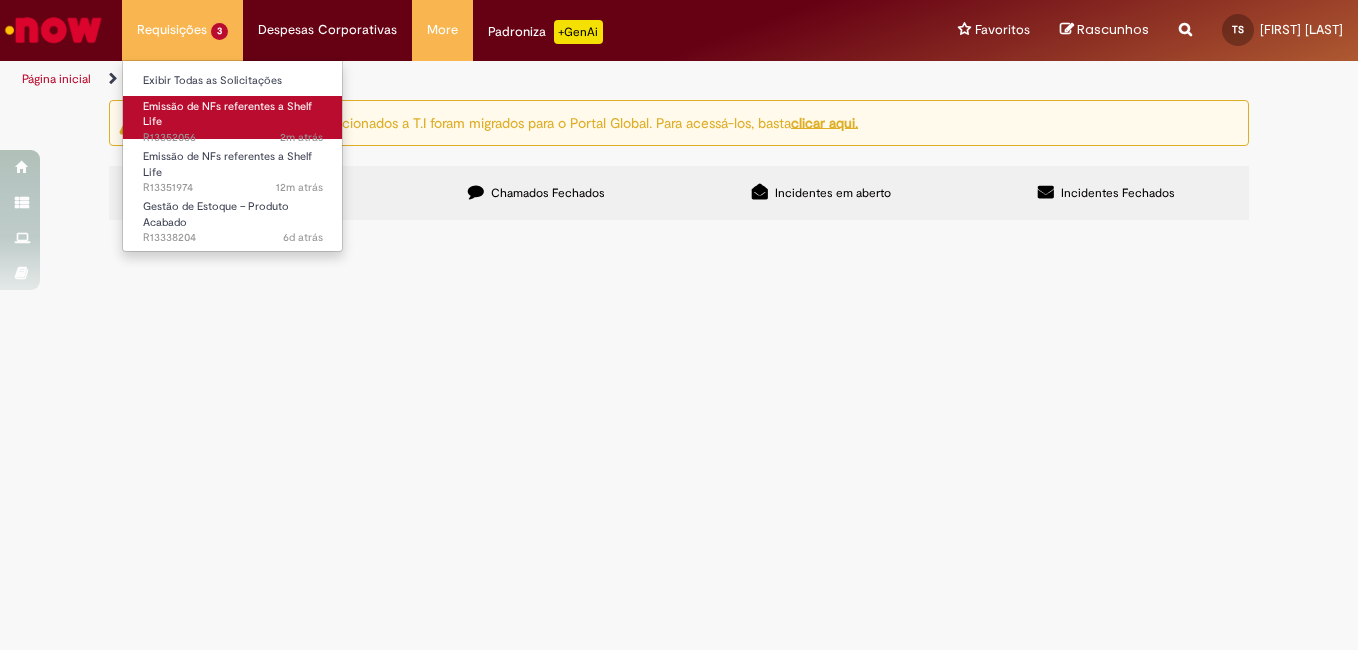 click on "Emissão de NFs referentes a Shelf Life
2m atrás 2 minutos atrás  R13352056" at bounding box center [233, 117] 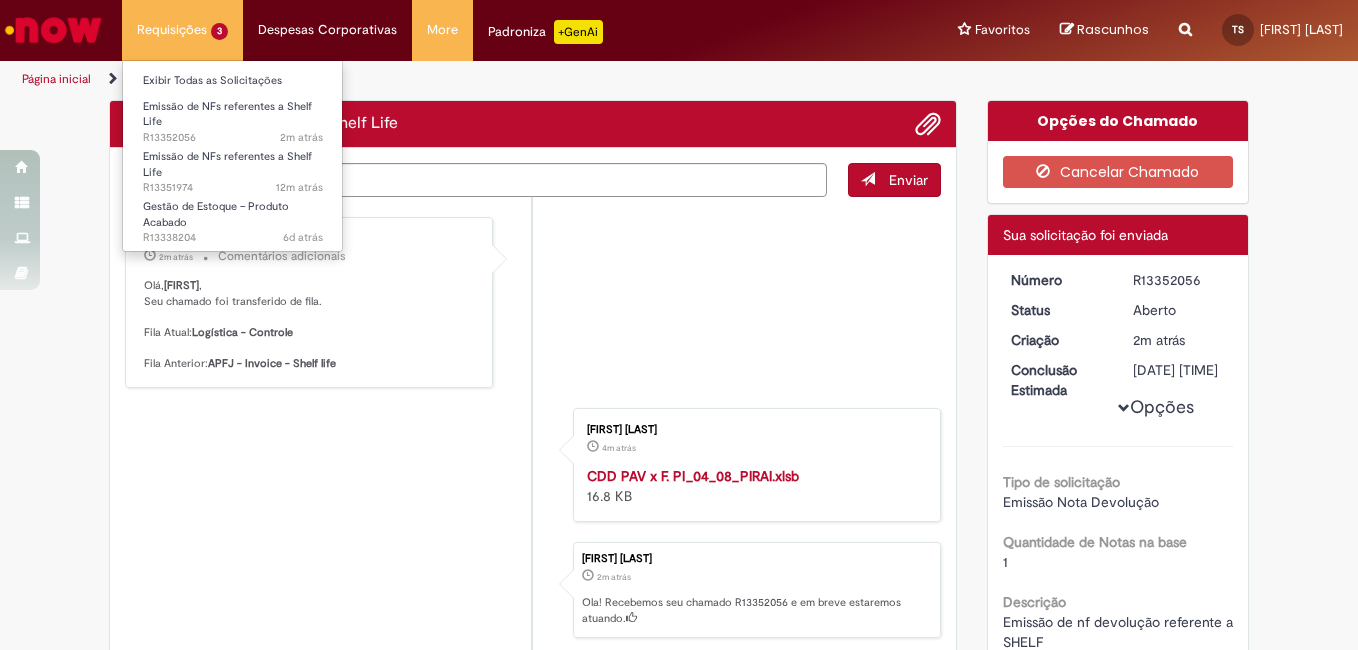 click on "Requisições   3
Exibir Todas as Solicitações
Emissão de NFs referentes a Shelf Life
2m atrás 2 minutos atrás  R13352056
Emissão de NFs referentes a Shelf Life
12m atrás 12 minutos atrás  R13351974
Gestão de Estoque – Produto Acabado
6d atrás 6 dias atrás  R13338204" at bounding box center [182, 30] 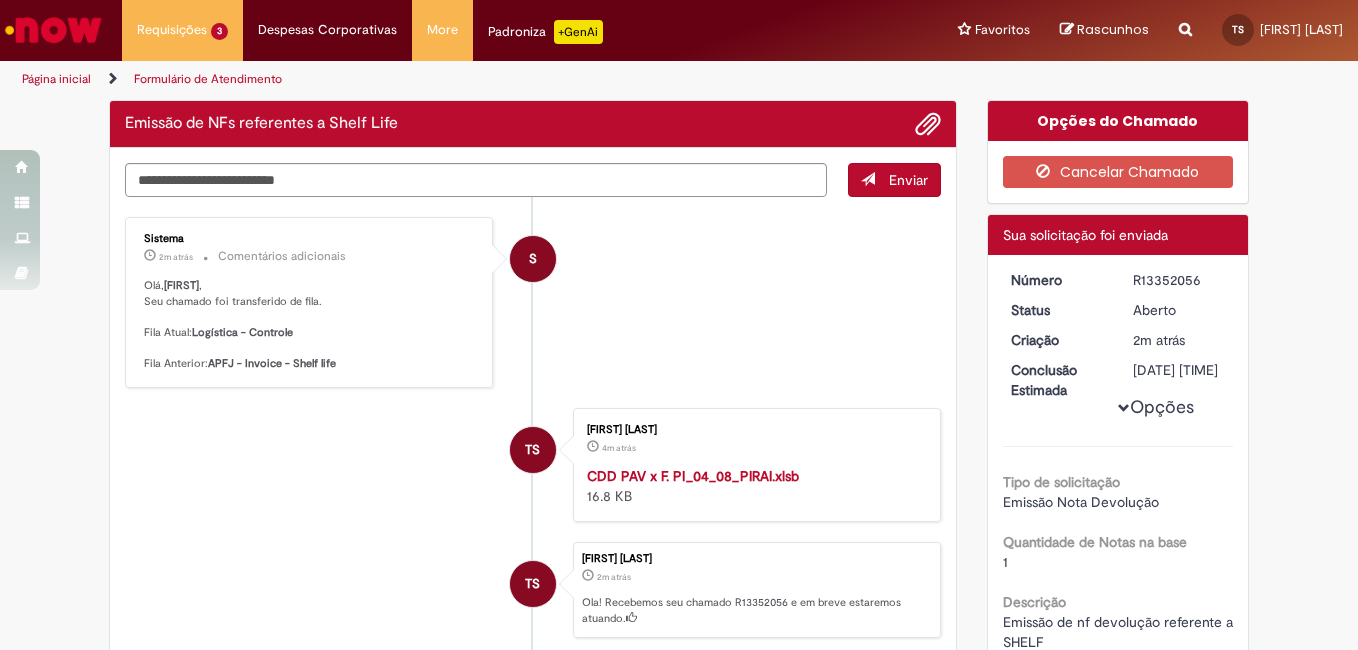 click on "TS
[FIRST] [LAST]
4m atrás 4 minutos atrás
CDD PAV x F. PI_04_08_PIRAI.xlsb  16.8 KB" at bounding box center (533, 465) 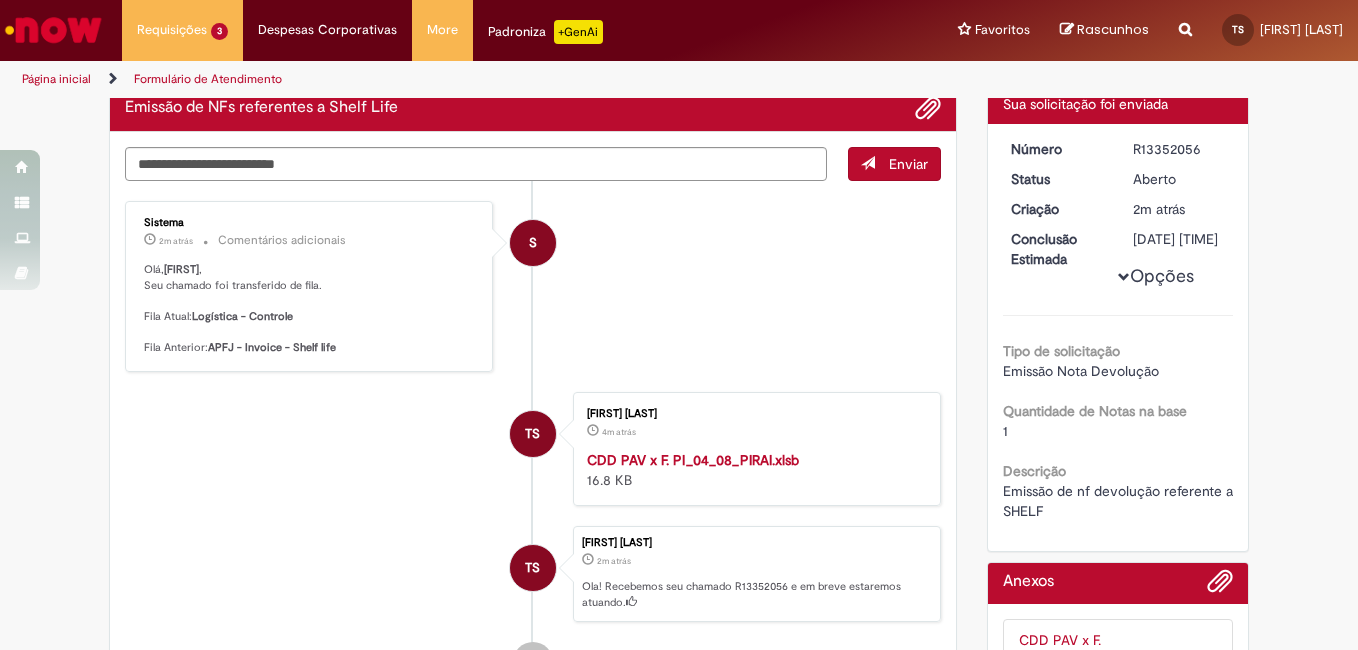 scroll, scrollTop: 0, scrollLeft: 0, axis: both 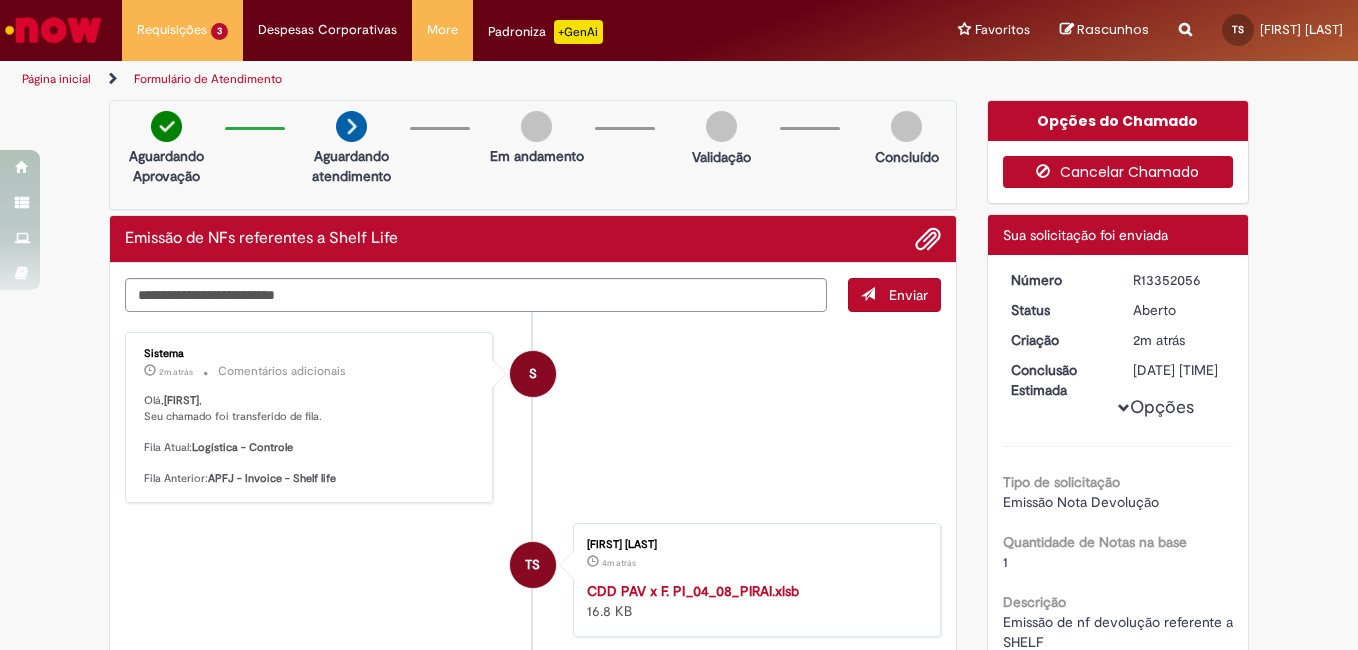 click on "Cancelar Chamado" at bounding box center [1118, 172] 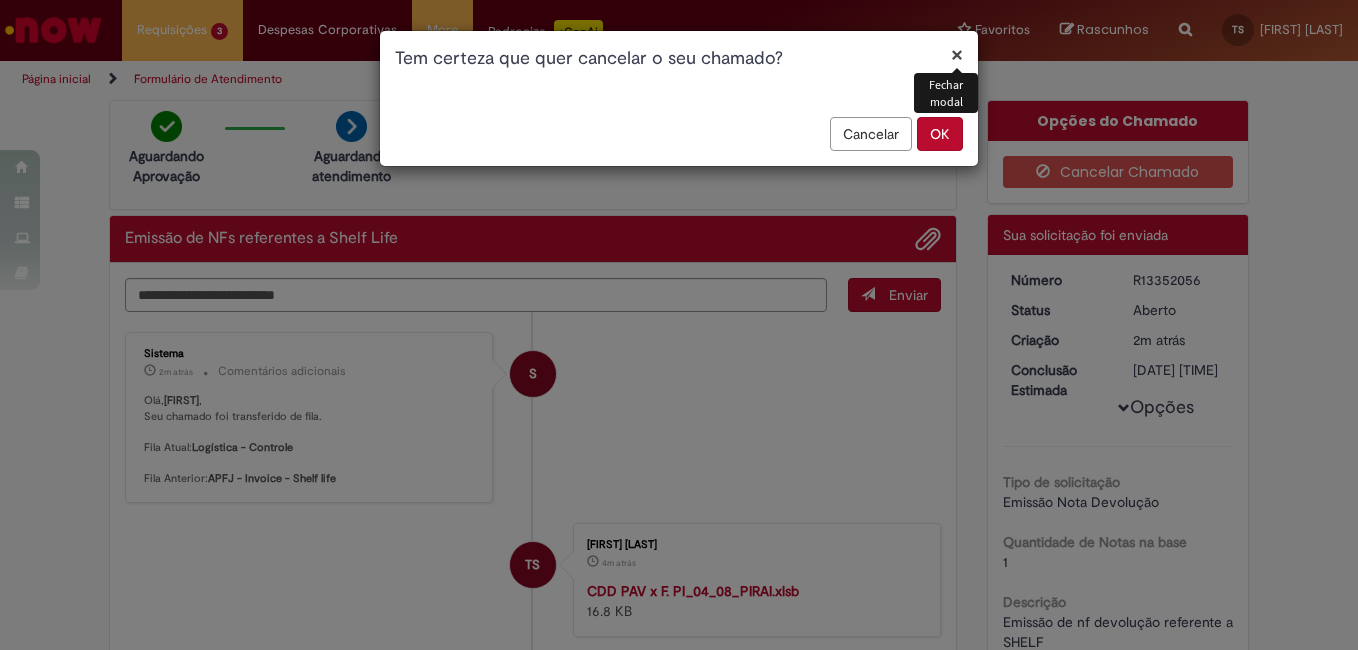 click on "OK" at bounding box center (940, 134) 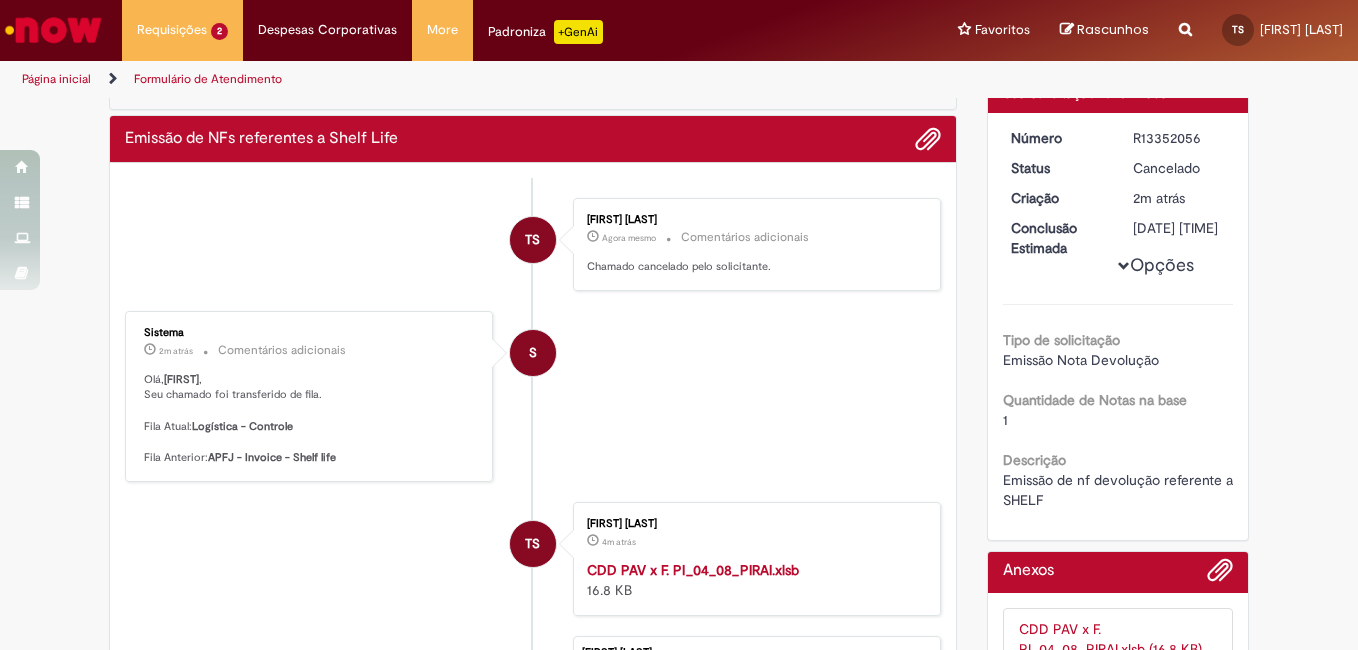 scroll, scrollTop: 0, scrollLeft: 0, axis: both 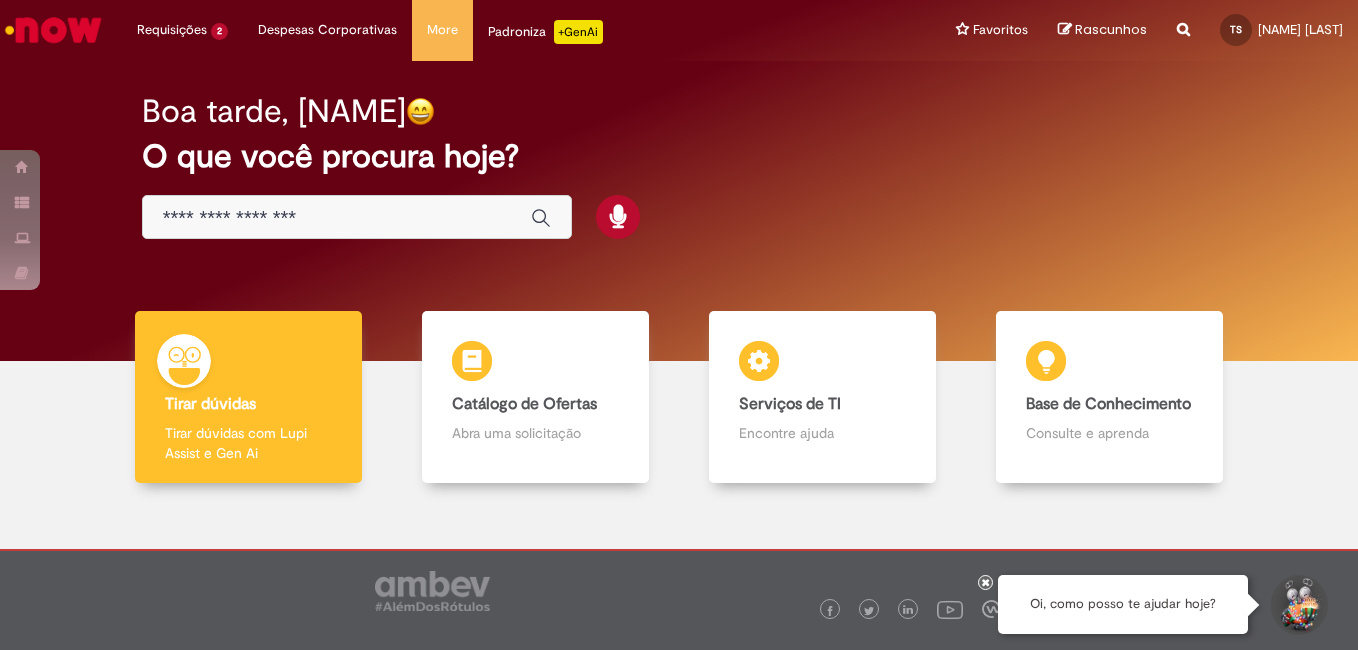 click at bounding box center [337, 218] 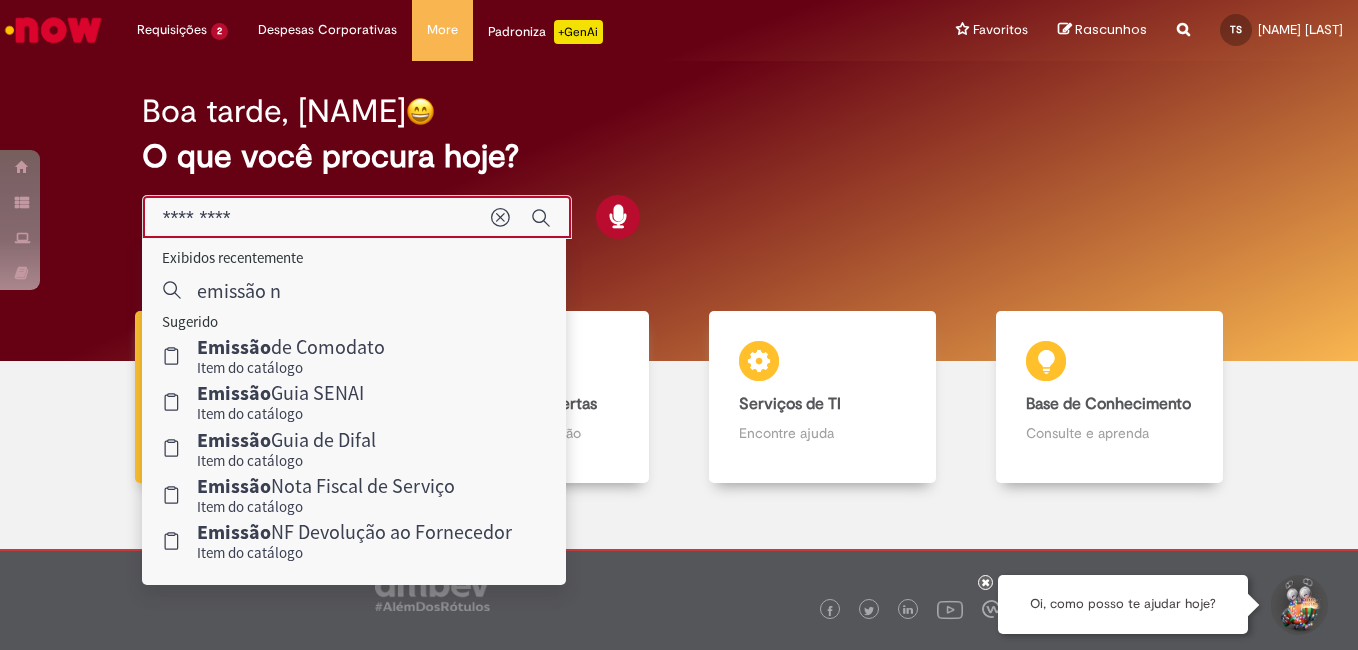 type on "**********" 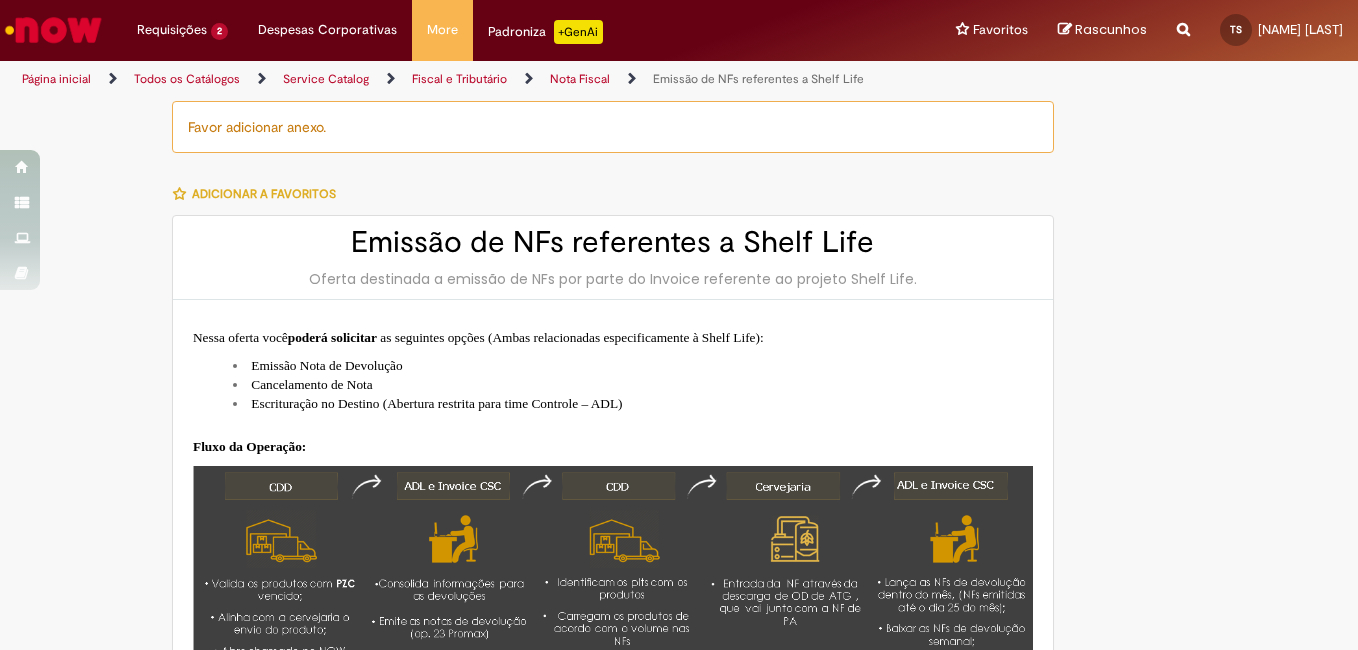 type on "**********" 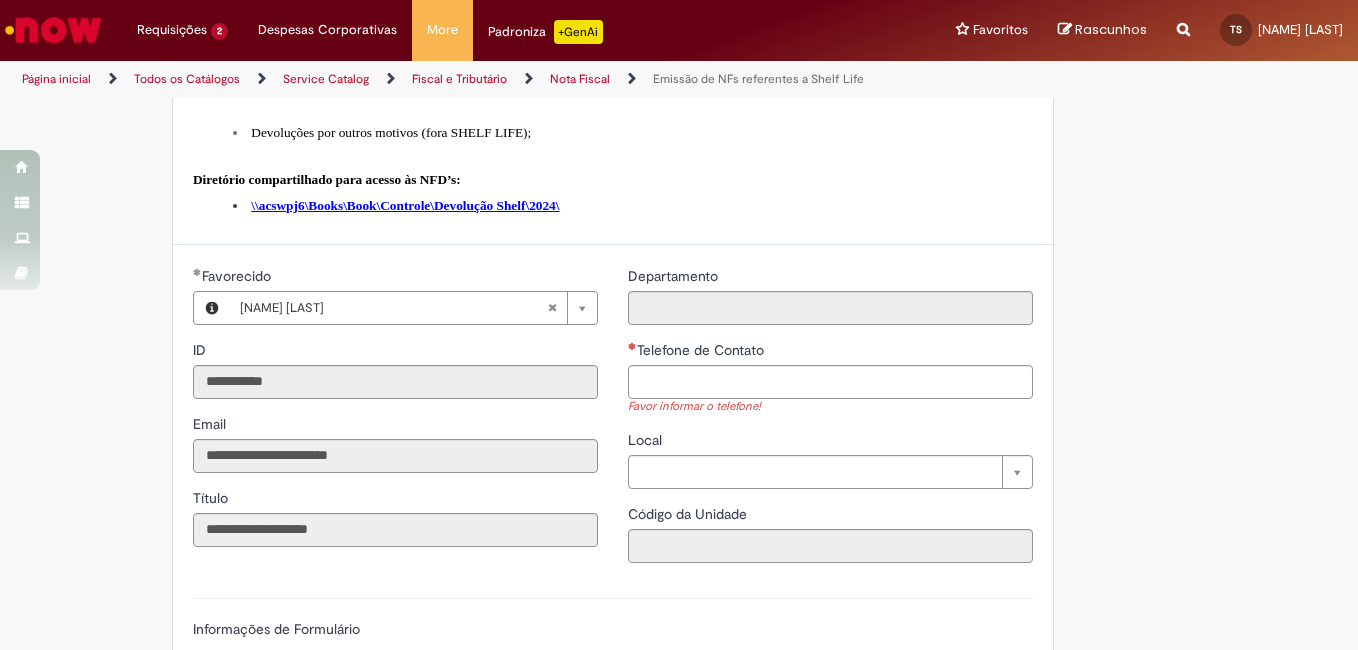 scroll, scrollTop: 900, scrollLeft: 0, axis: vertical 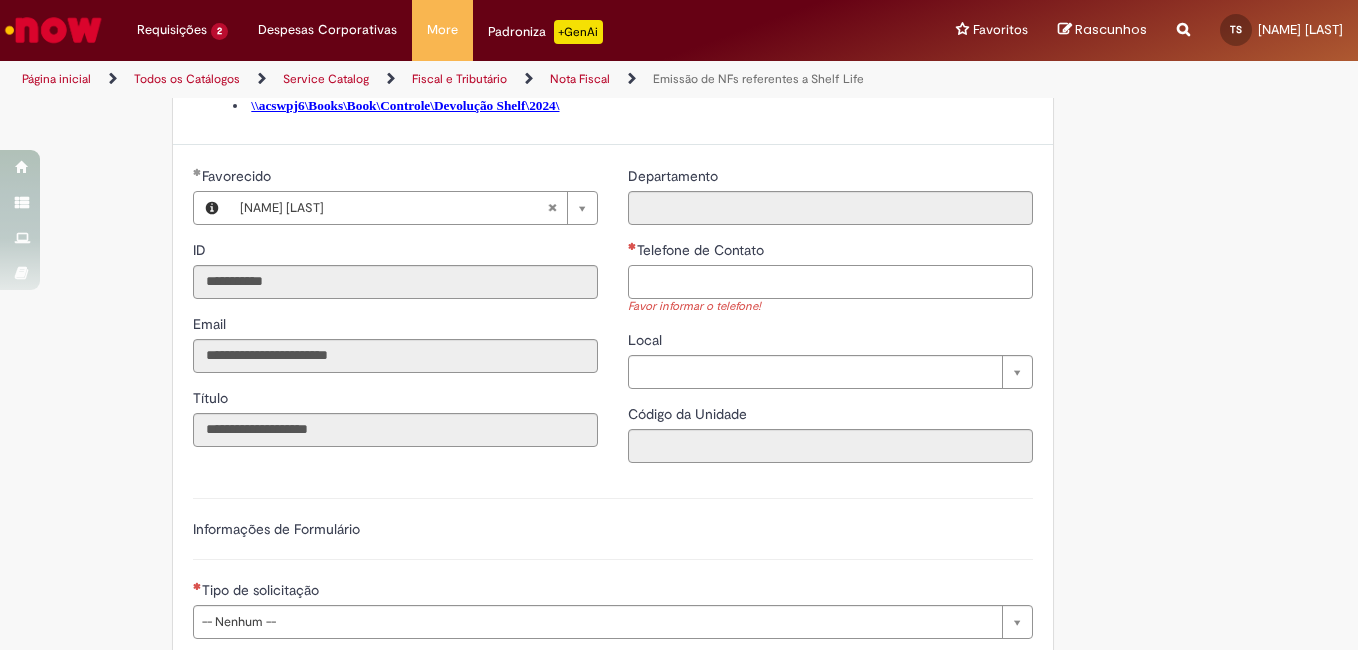 drag, startPoint x: 679, startPoint y: 284, endPoint x: 673, endPoint y: 297, distance: 14.3178215 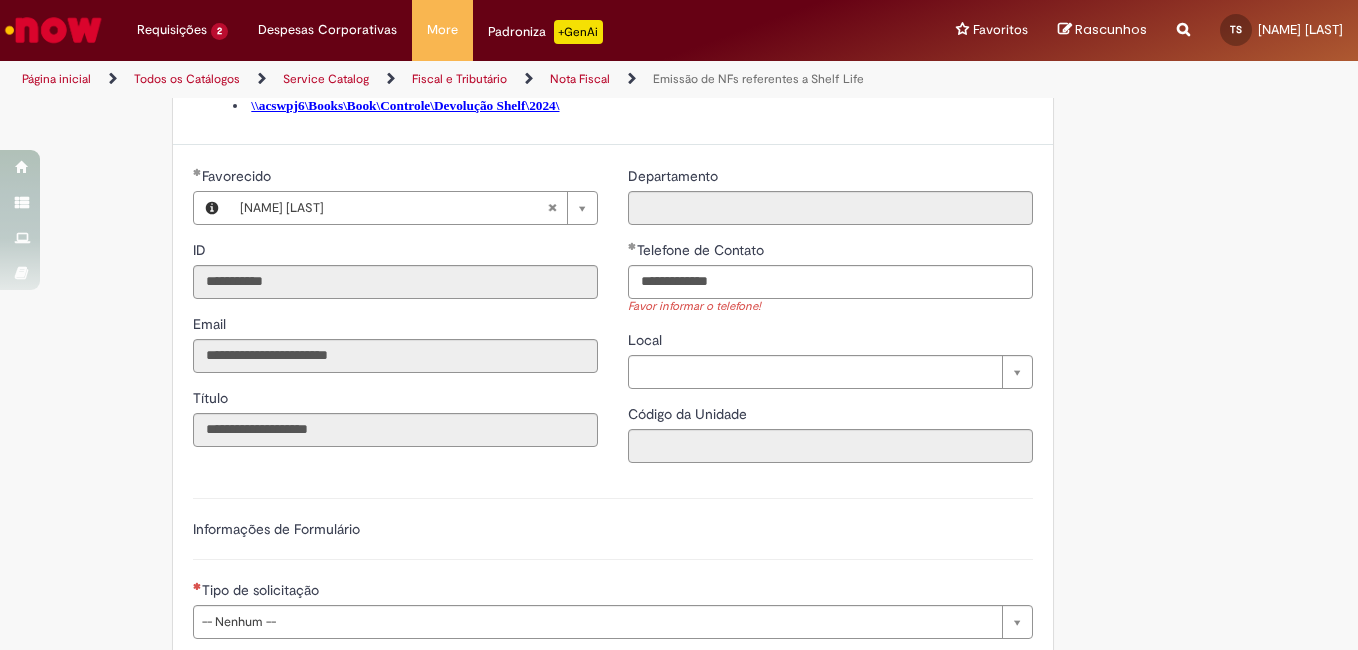 type on "**********" 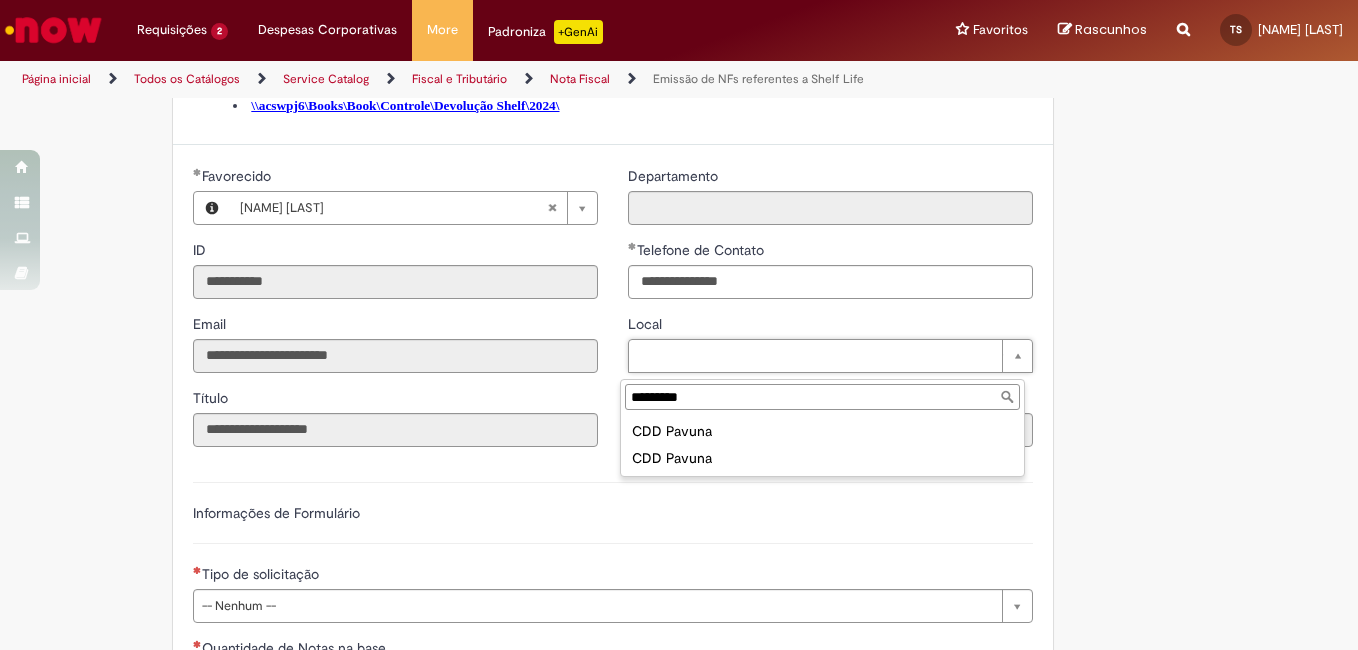 type on "*********" 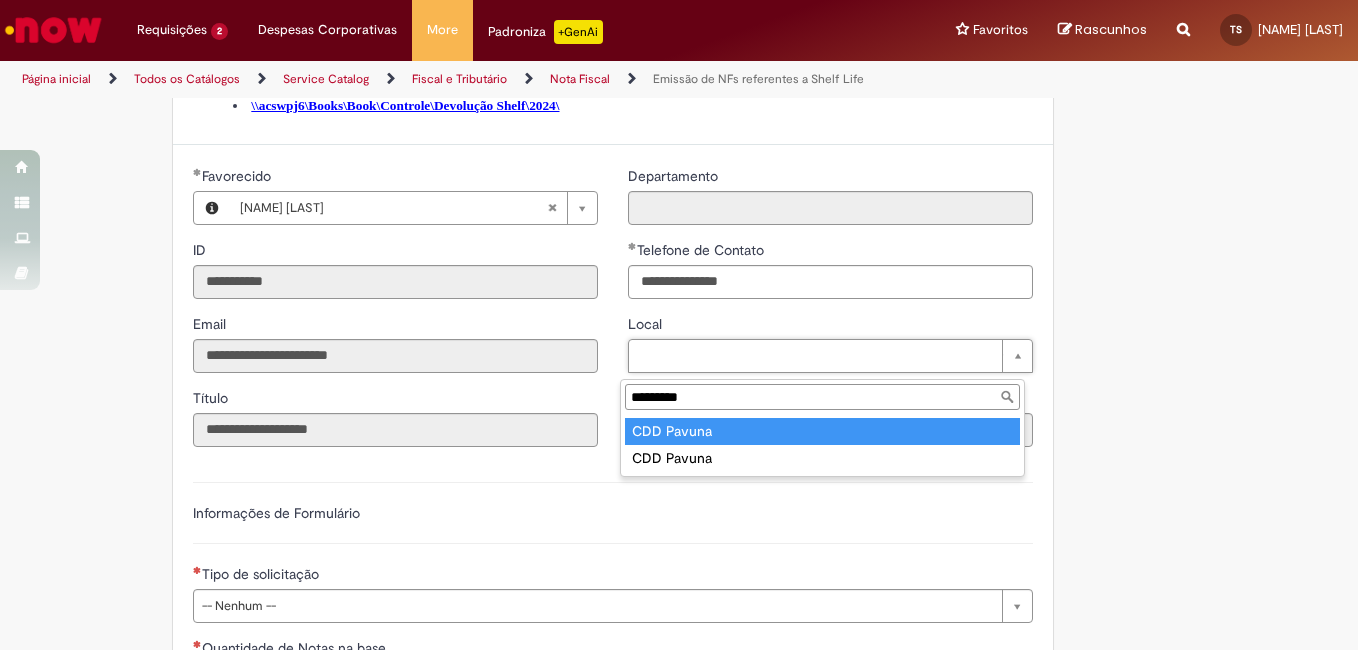 type on "**********" 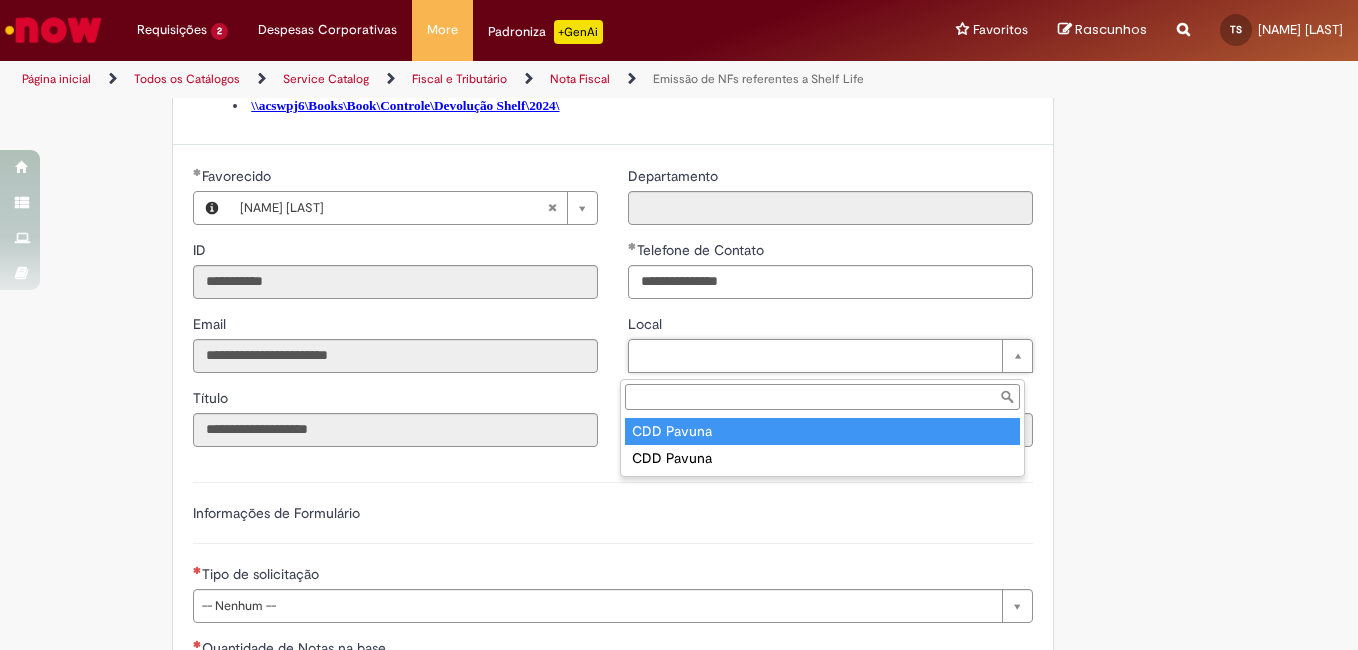 type on "****" 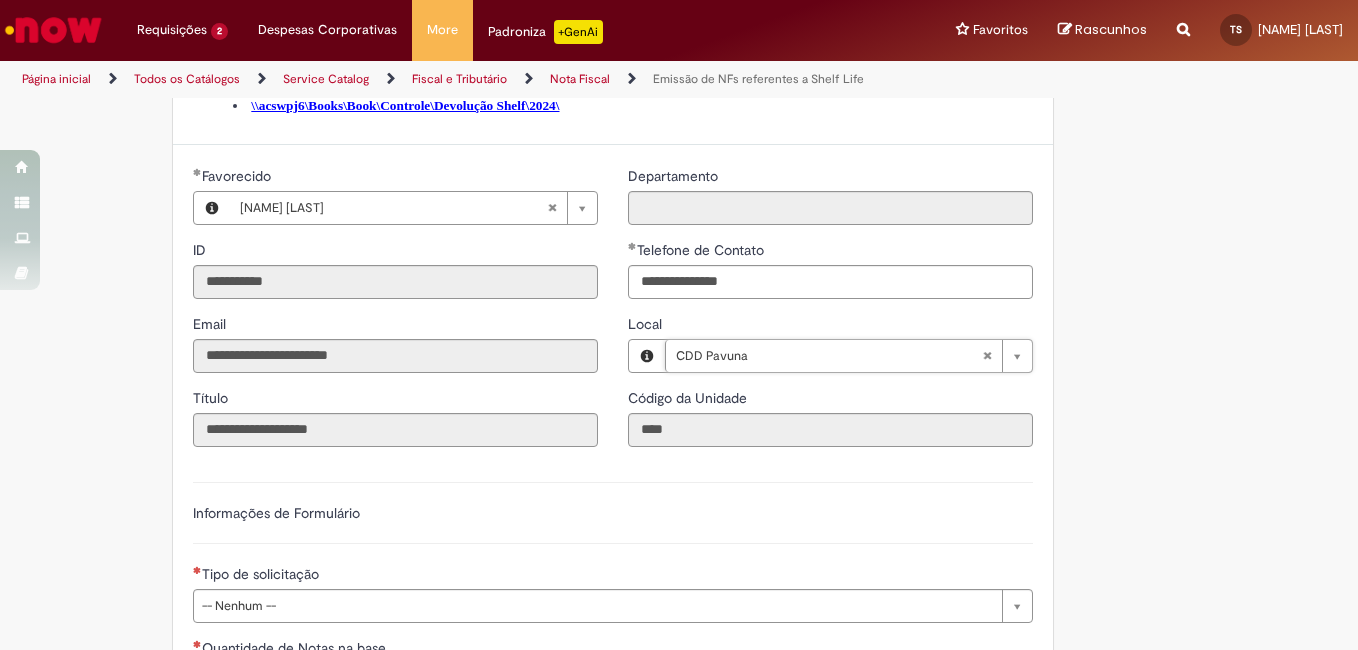 scroll, scrollTop: 1200, scrollLeft: 0, axis: vertical 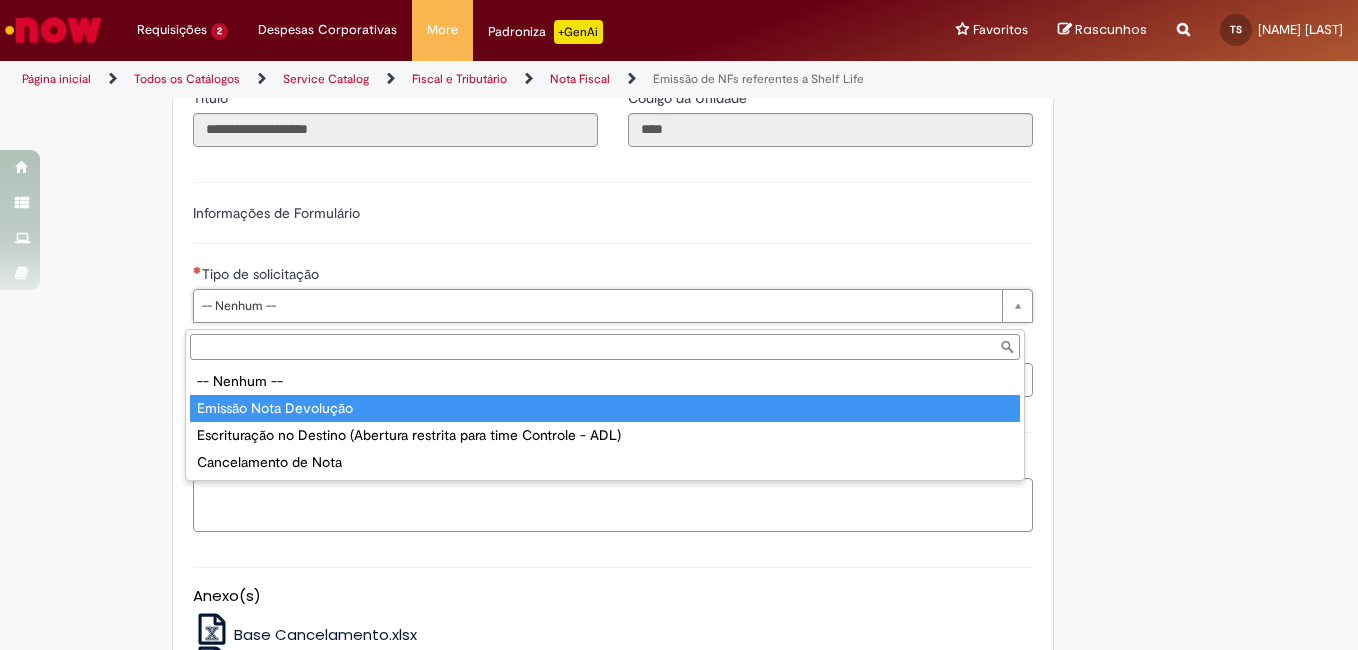 type on "**********" 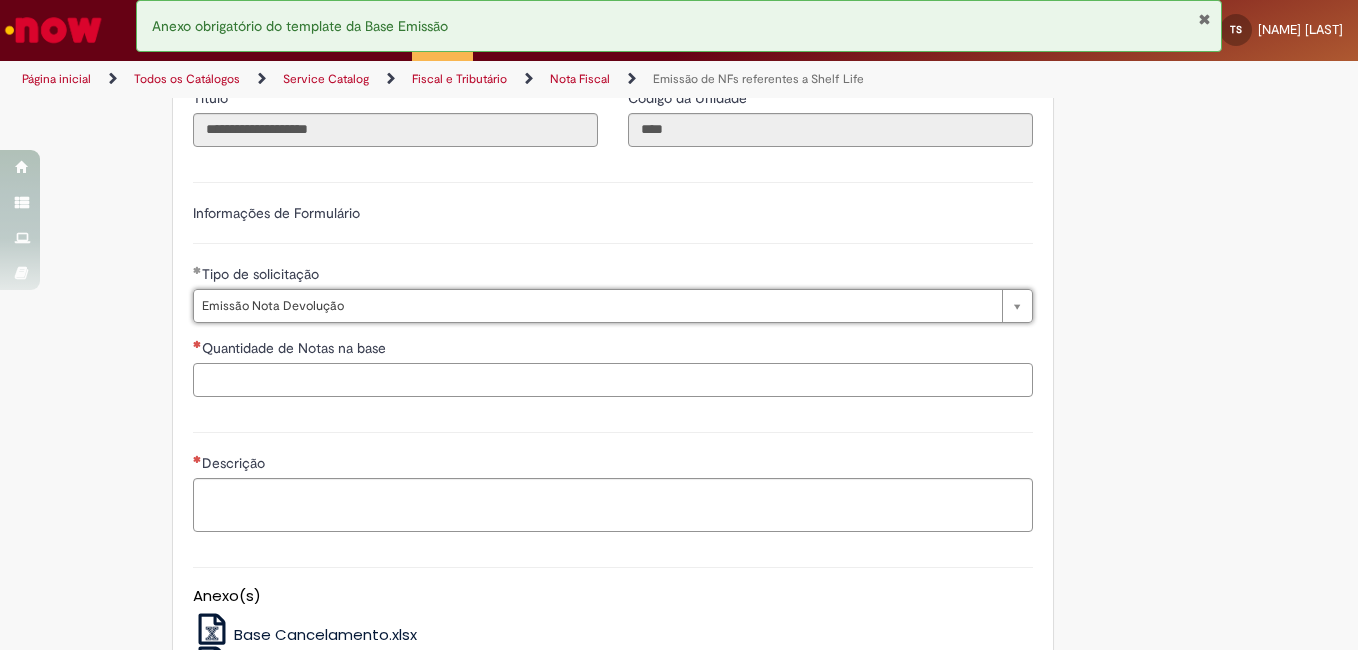 click on "Quantidade de Notas na base" at bounding box center (613, 380) 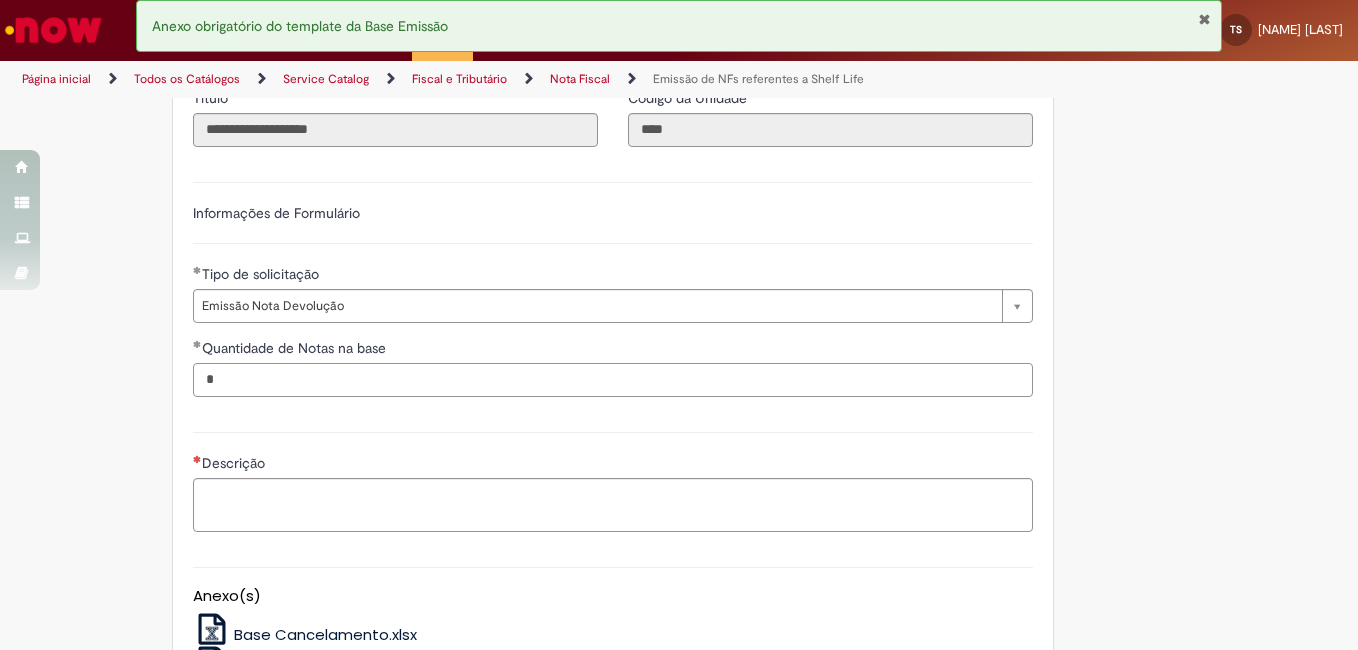 type on "*" 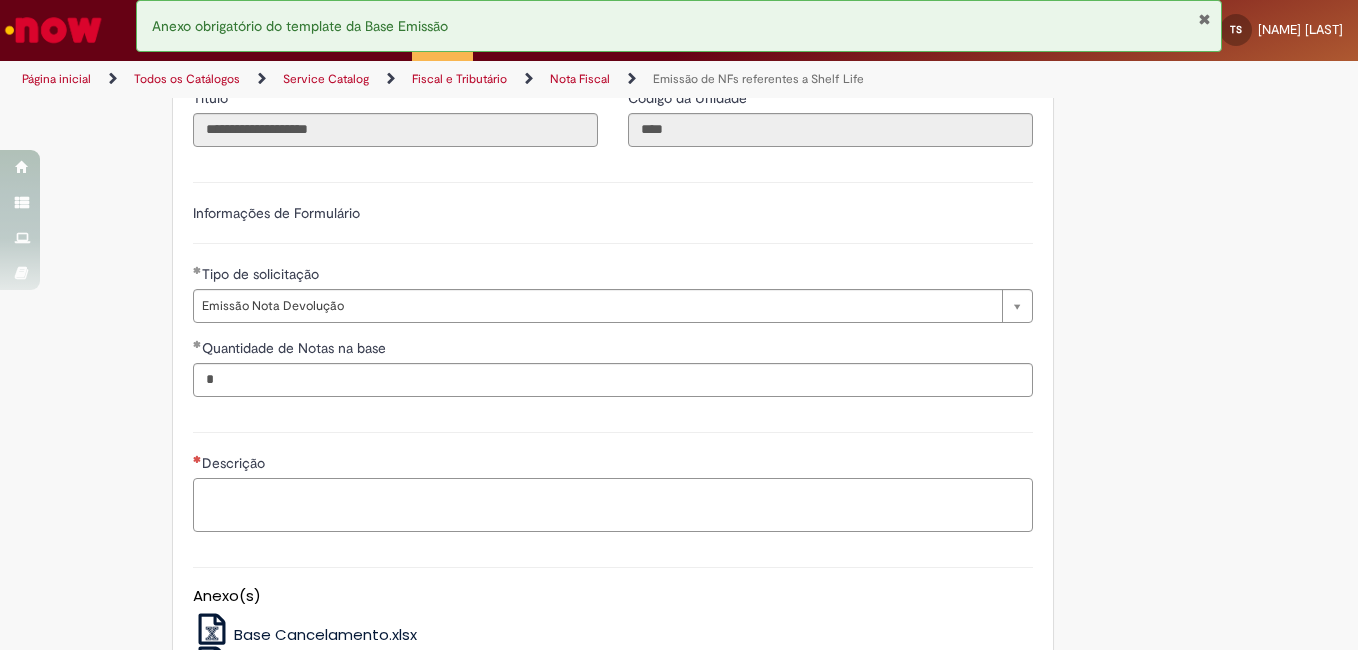 click on "Descrição" at bounding box center (613, 505) 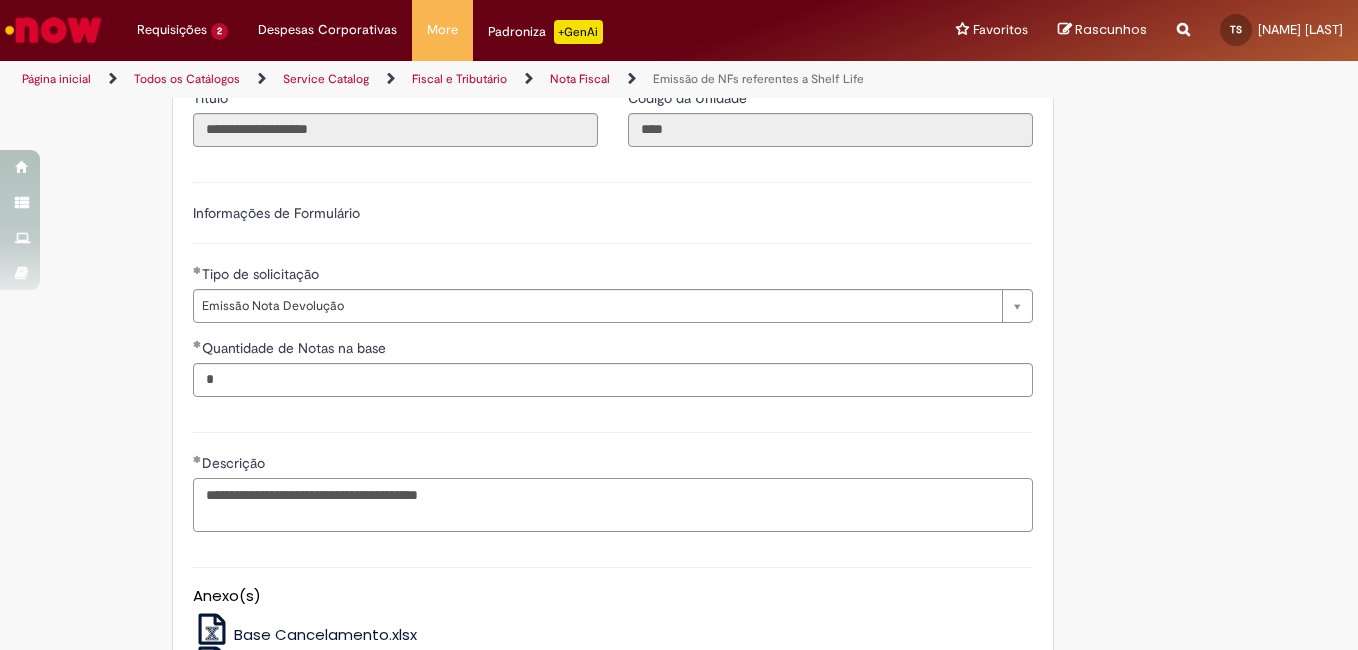 type on "**********" 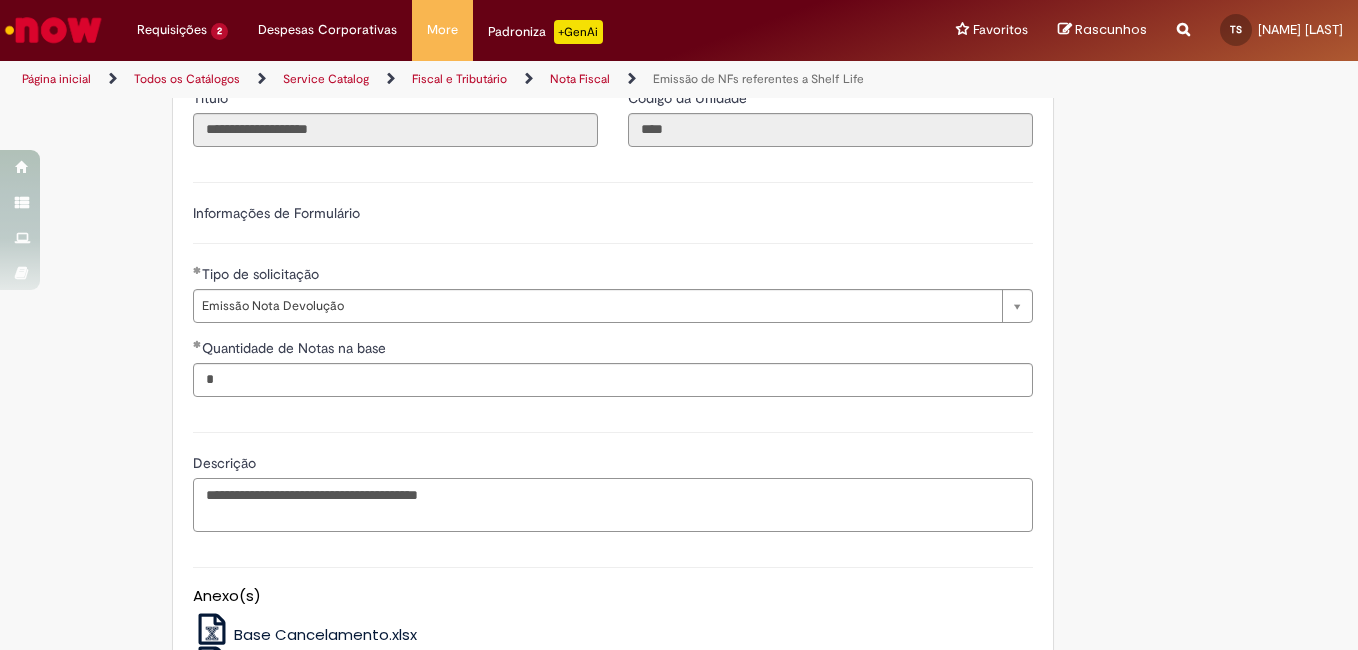 scroll, scrollTop: 1492, scrollLeft: 0, axis: vertical 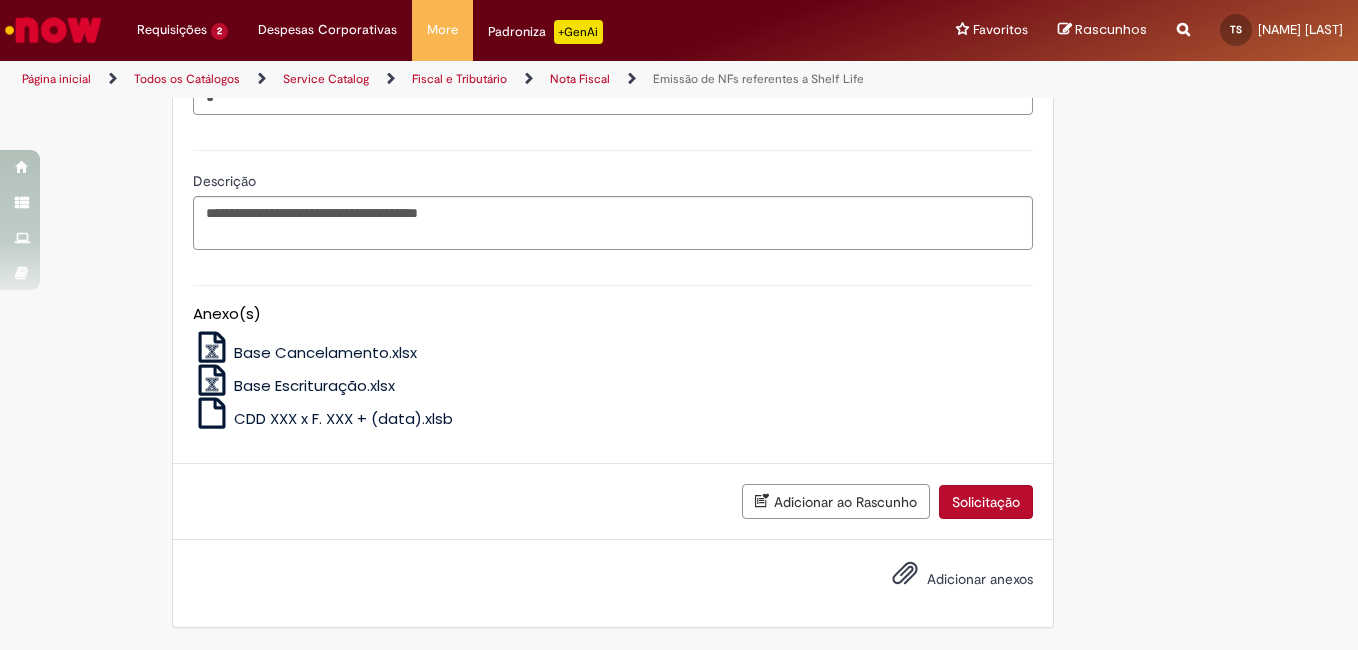 click on "Adicionar anexos" at bounding box center [980, 579] 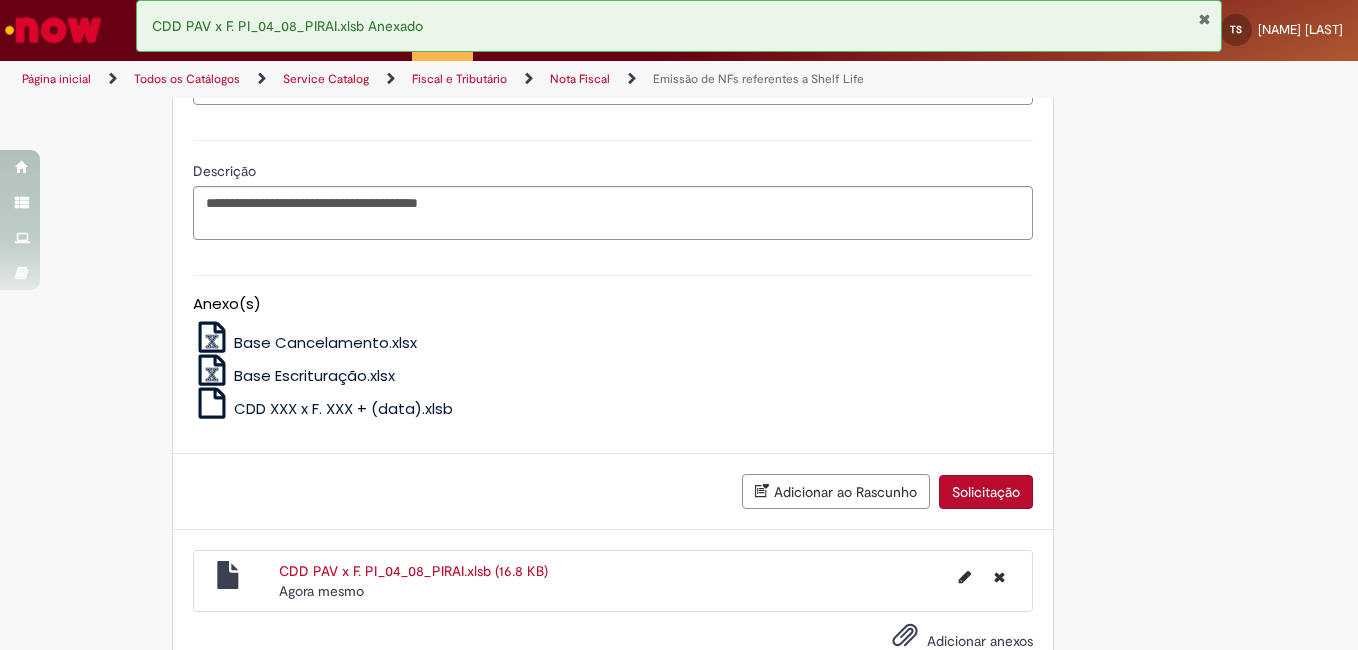 click on "Solicitação" at bounding box center [986, 492] 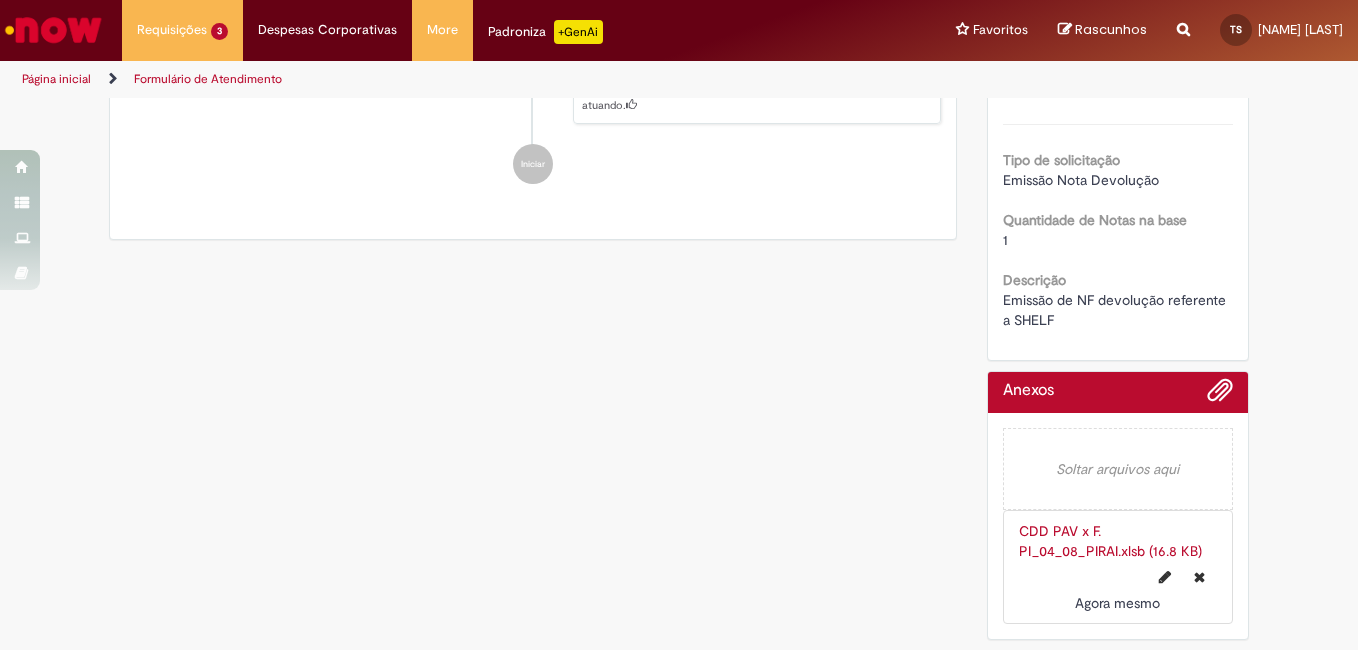 scroll, scrollTop: 0, scrollLeft: 0, axis: both 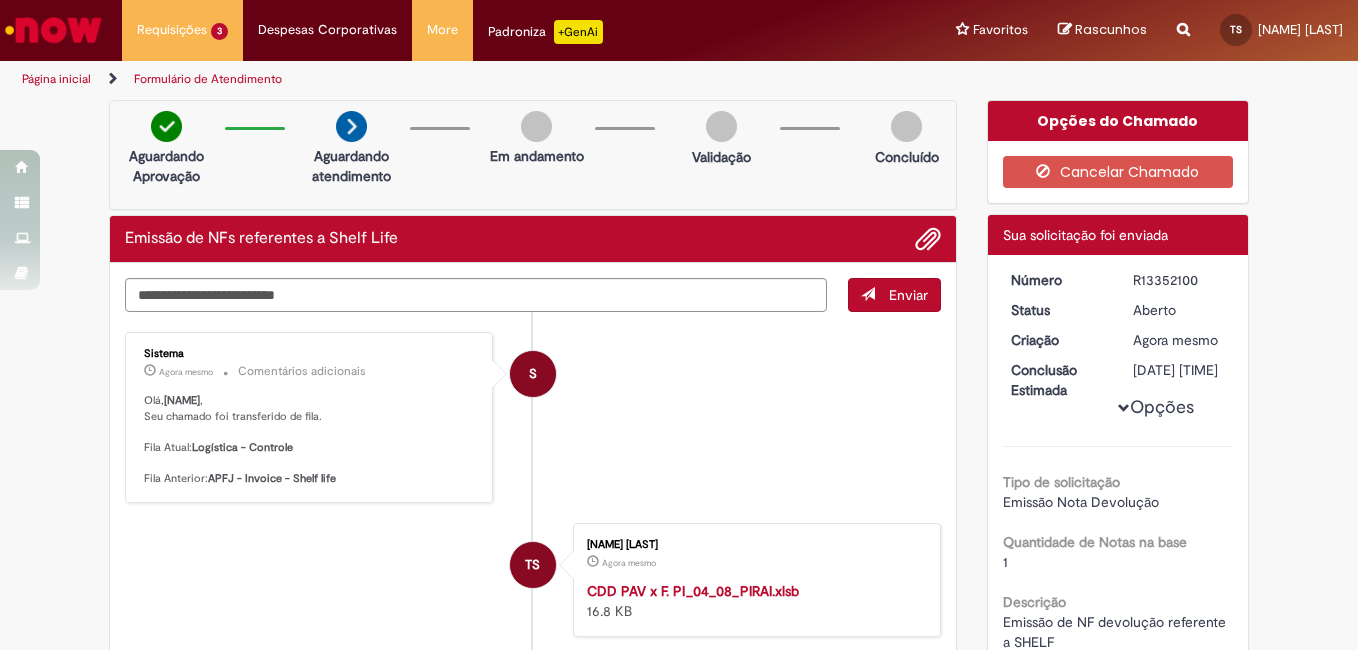click on "R13352100" at bounding box center (1179, 280) 